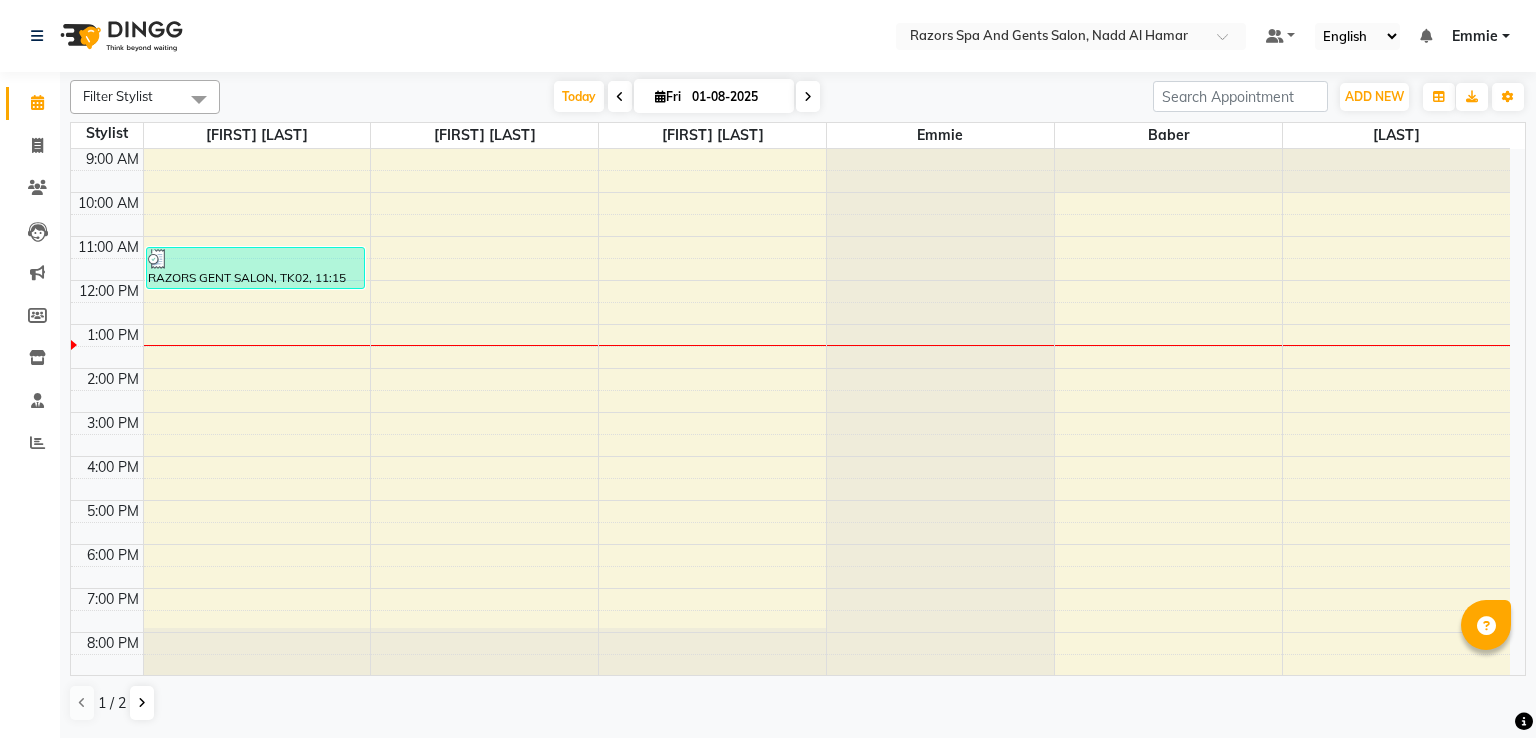 scroll, scrollTop: 0, scrollLeft: 0, axis: both 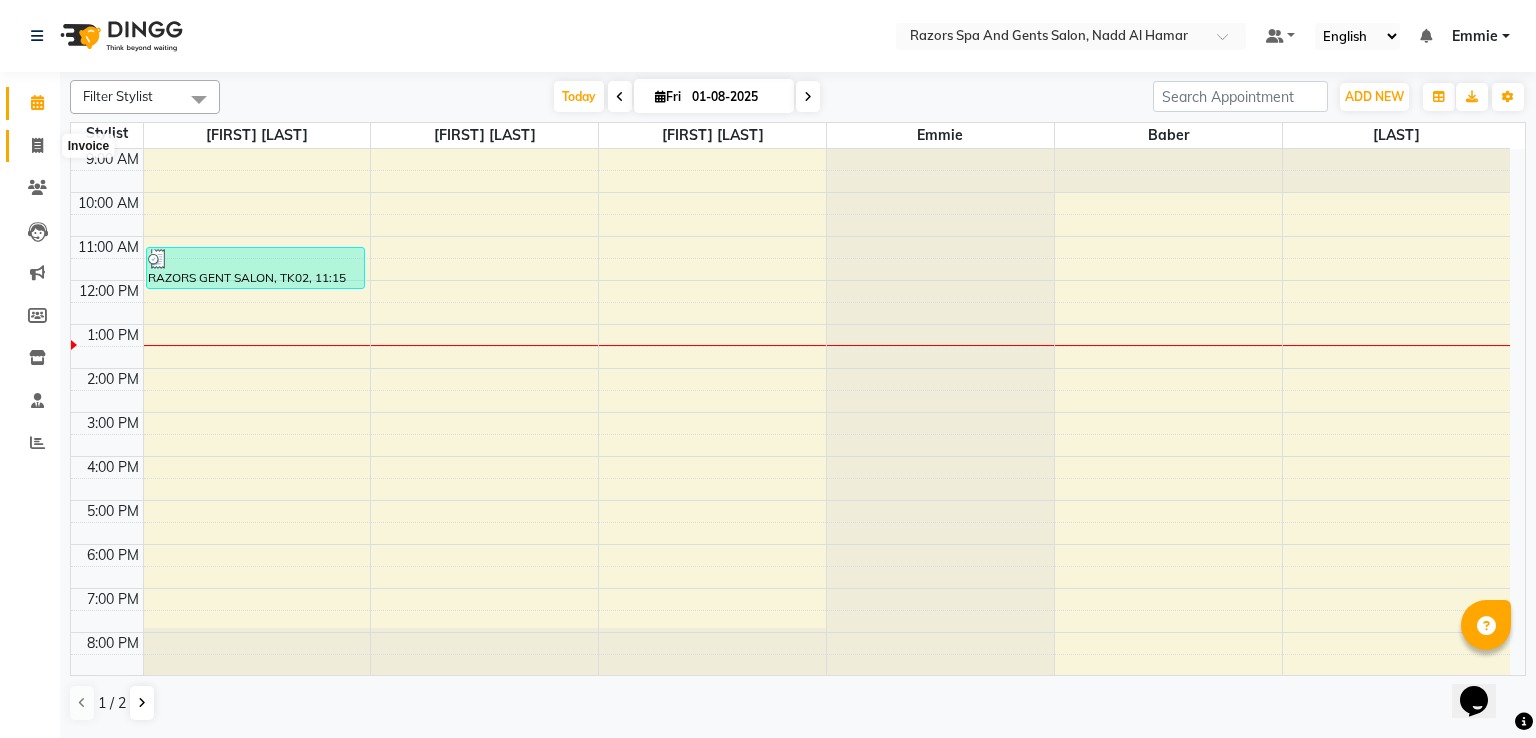 click 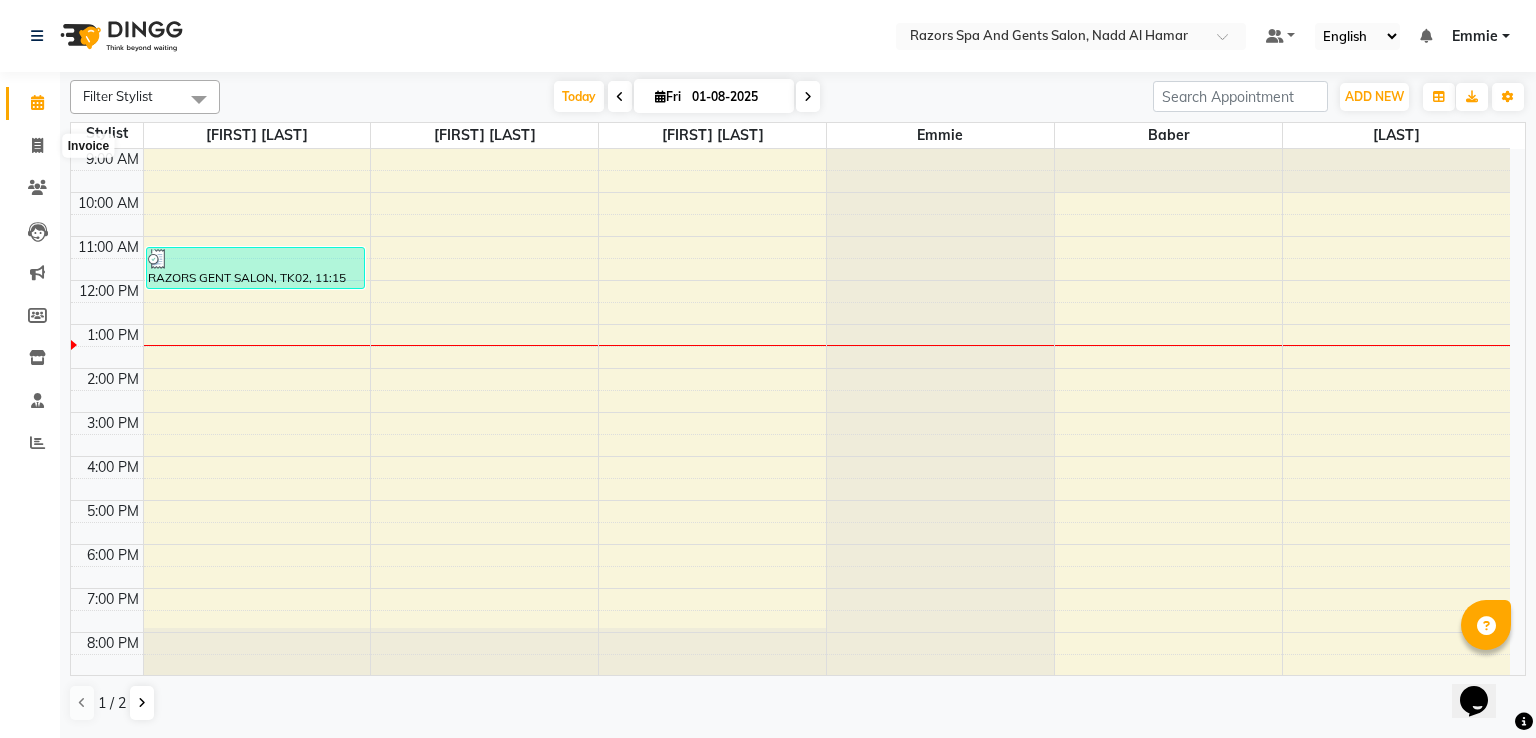 select on "8419" 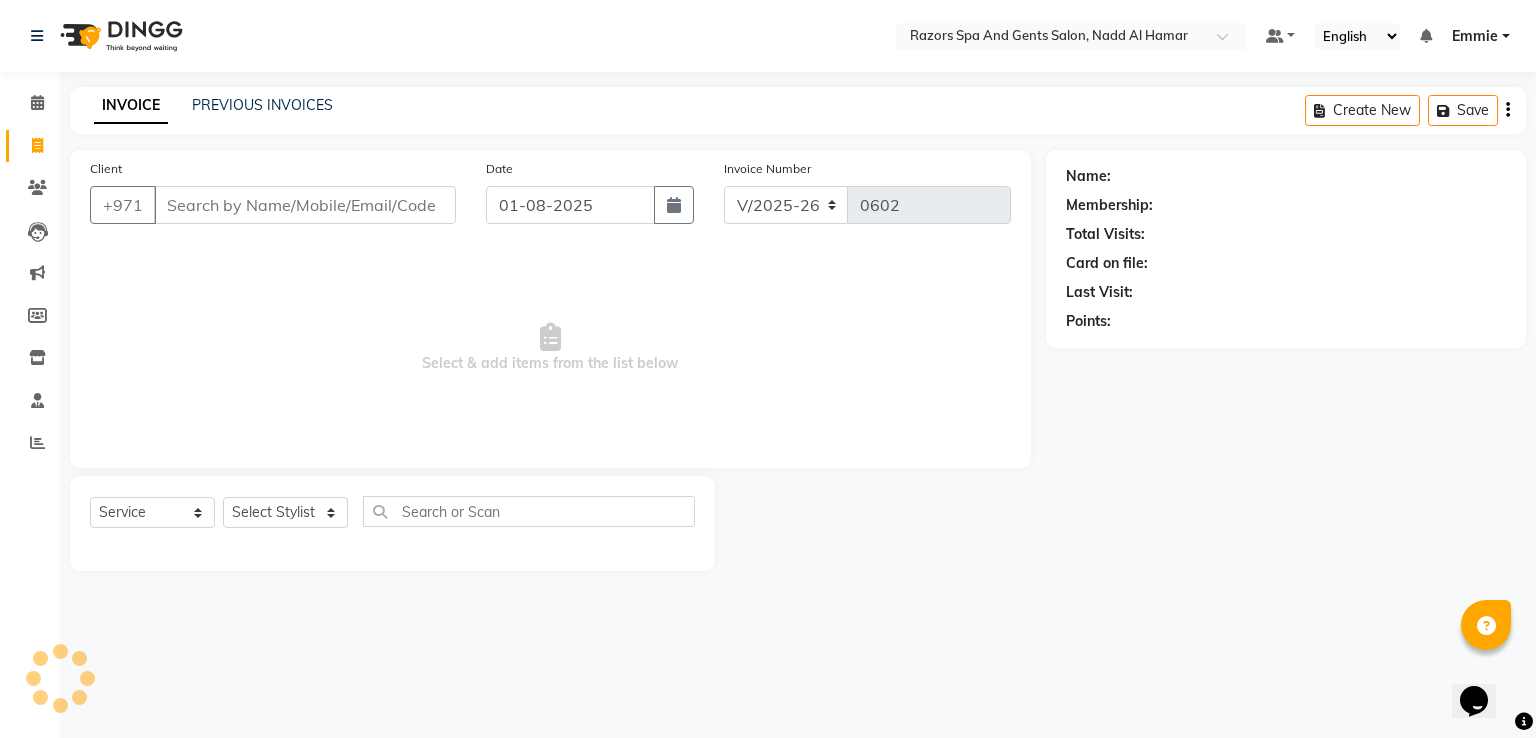 click on "Client" at bounding box center (305, 205) 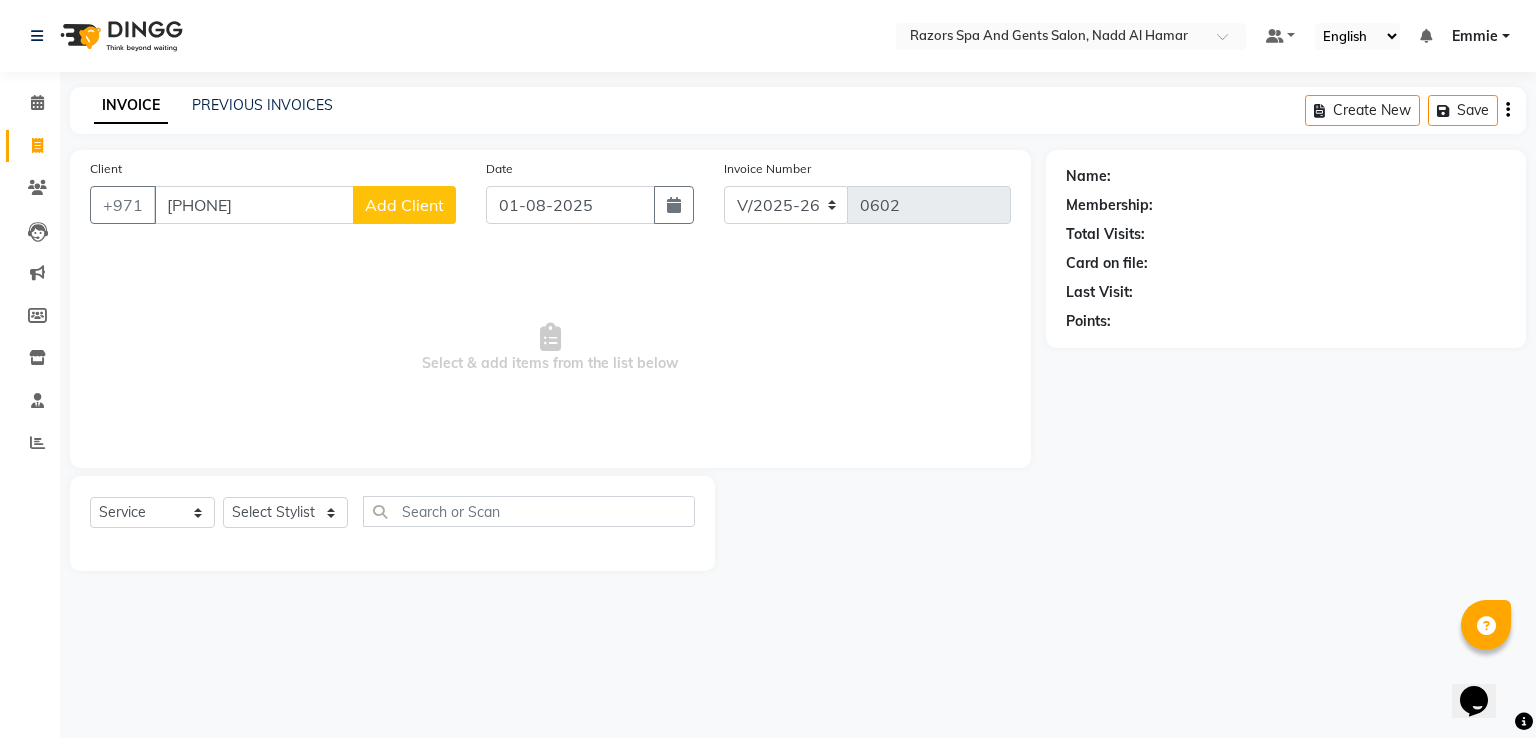 type on "[PHONE]" 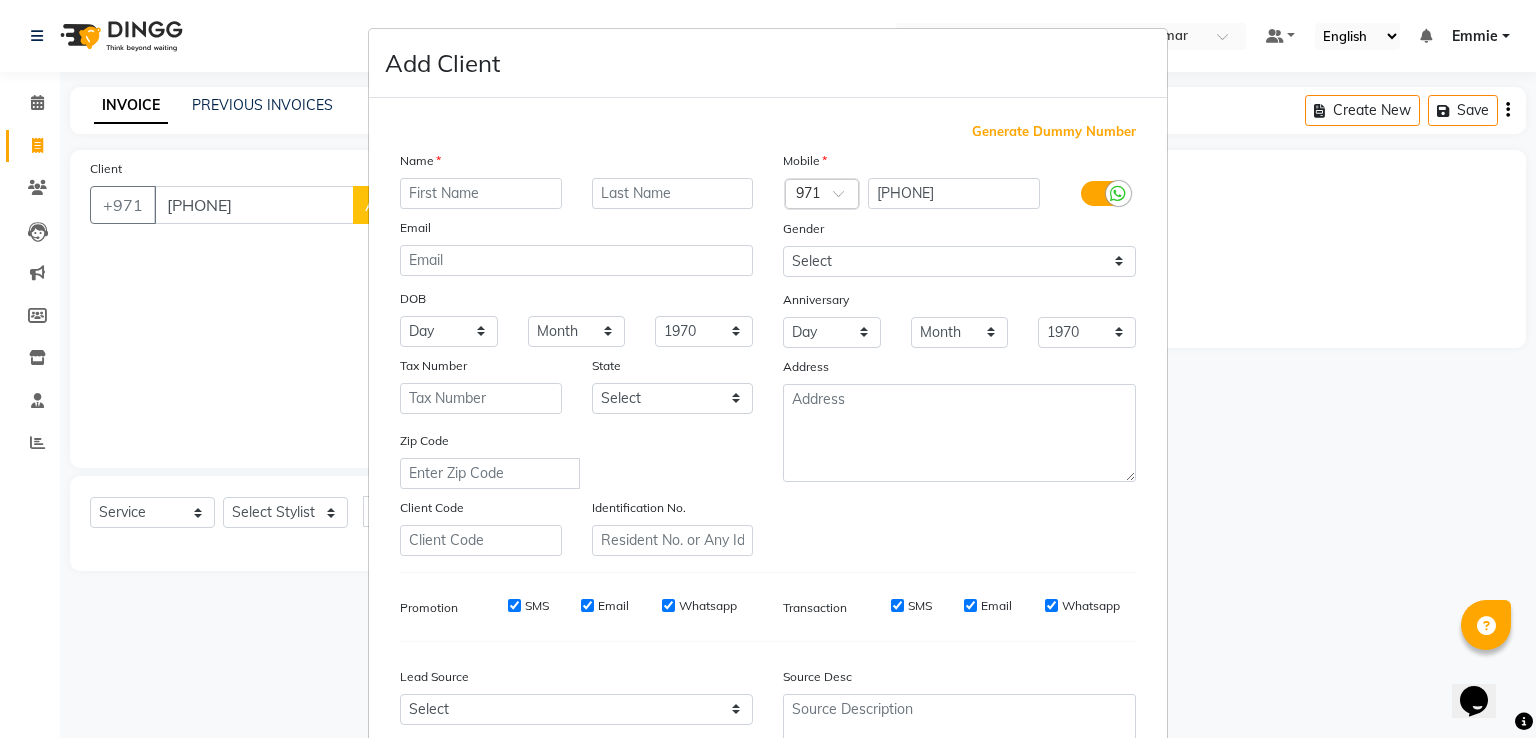 click at bounding box center (481, 193) 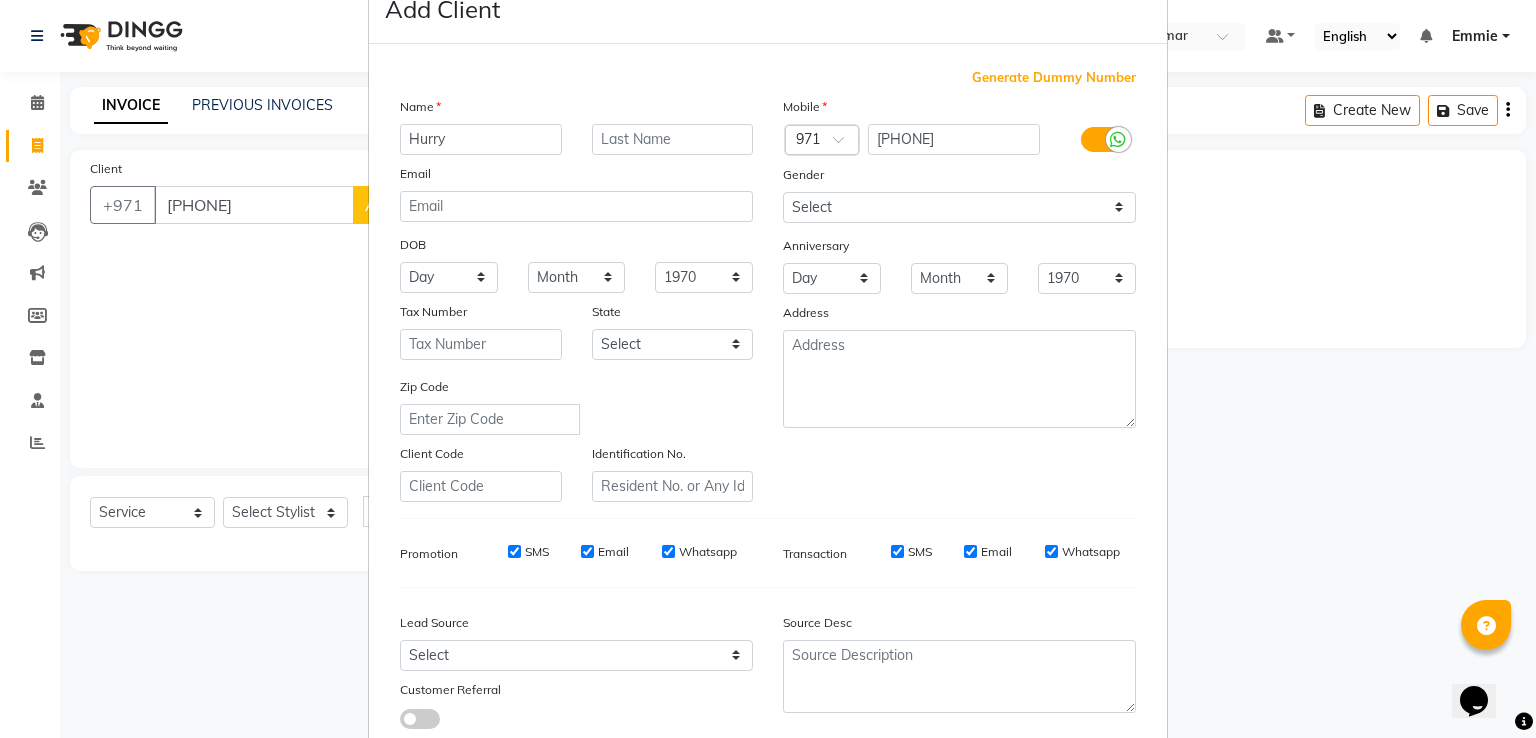 scroll, scrollTop: 0, scrollLeft: 0, axis: both 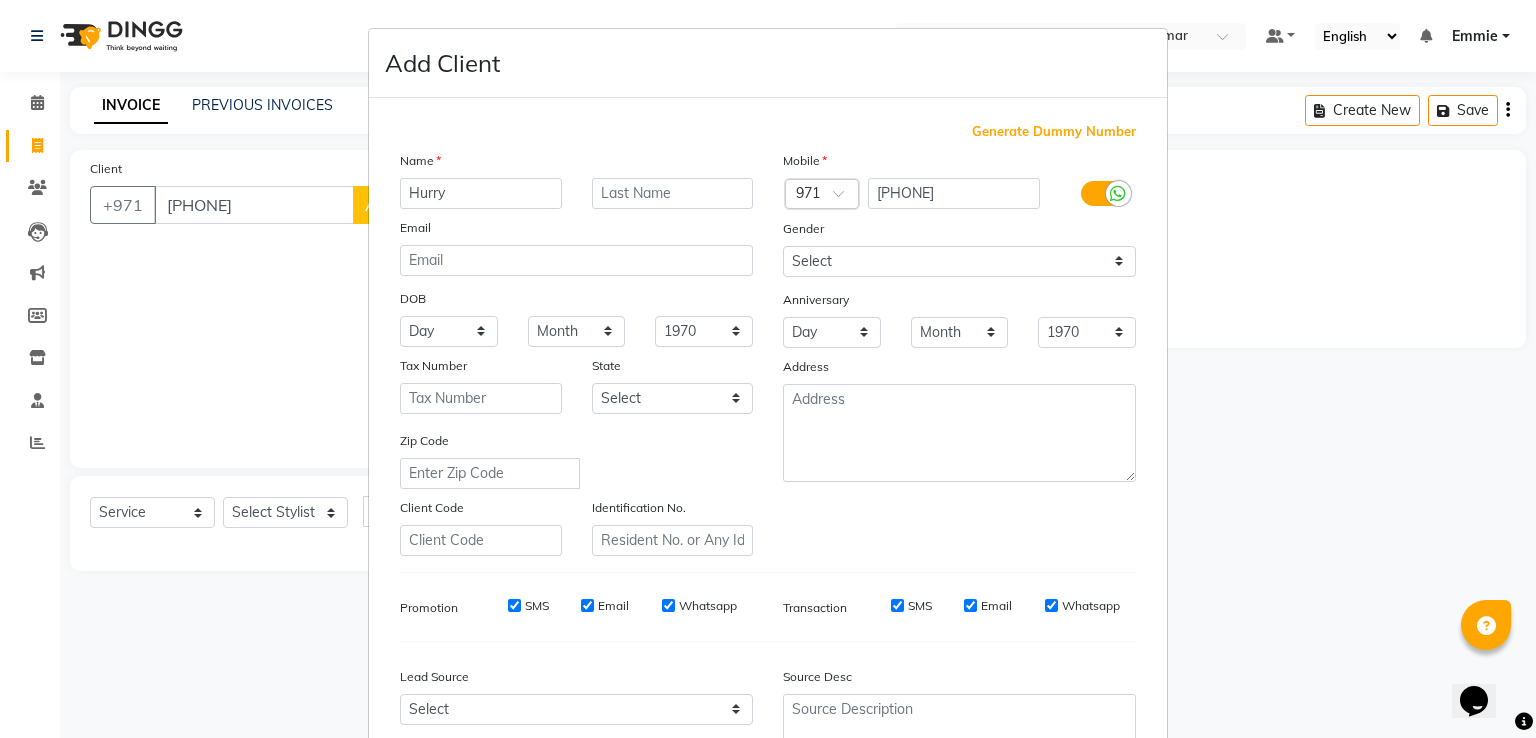 type on "Hurry" 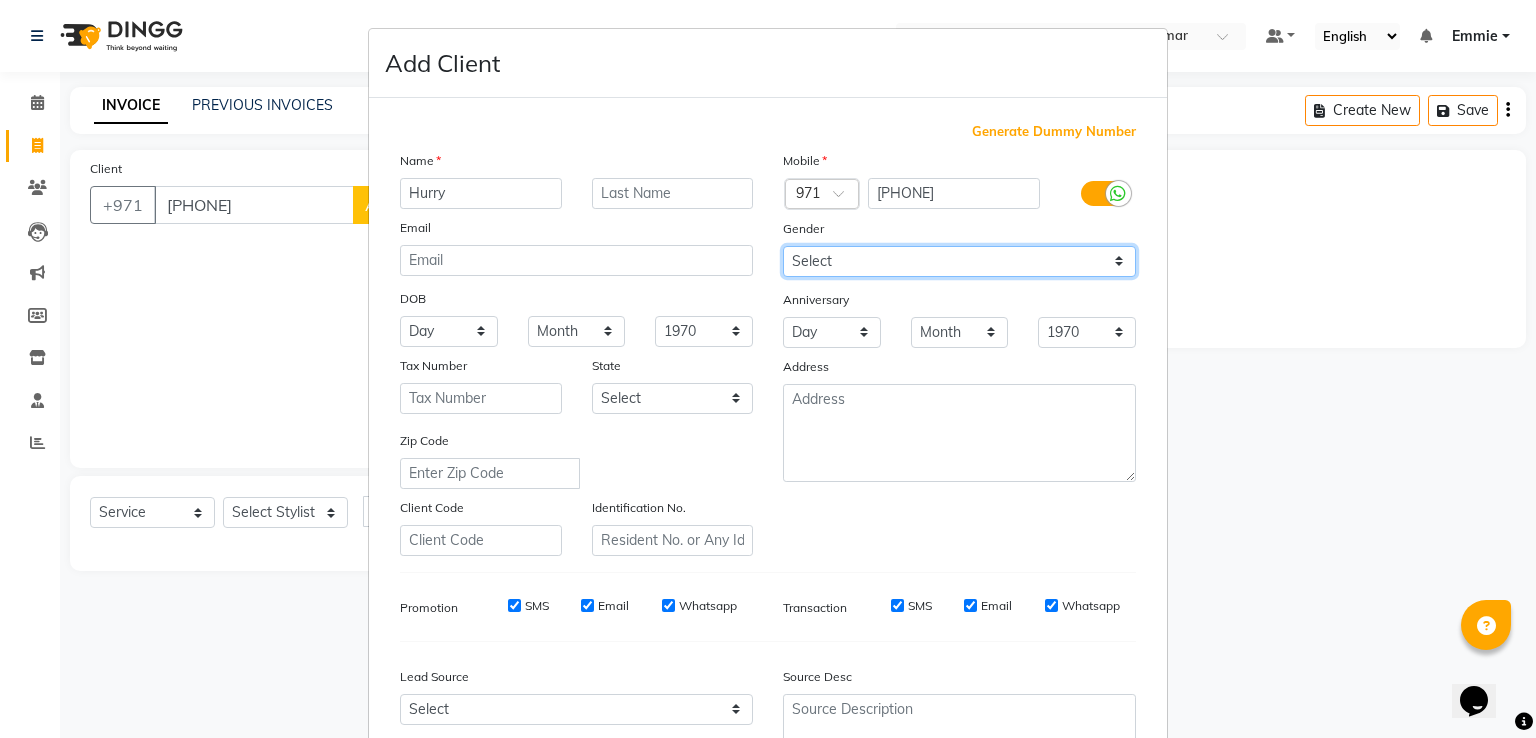 click on "Select Male Female Other Prefer Not To Say" at bounding box center (959, 261) 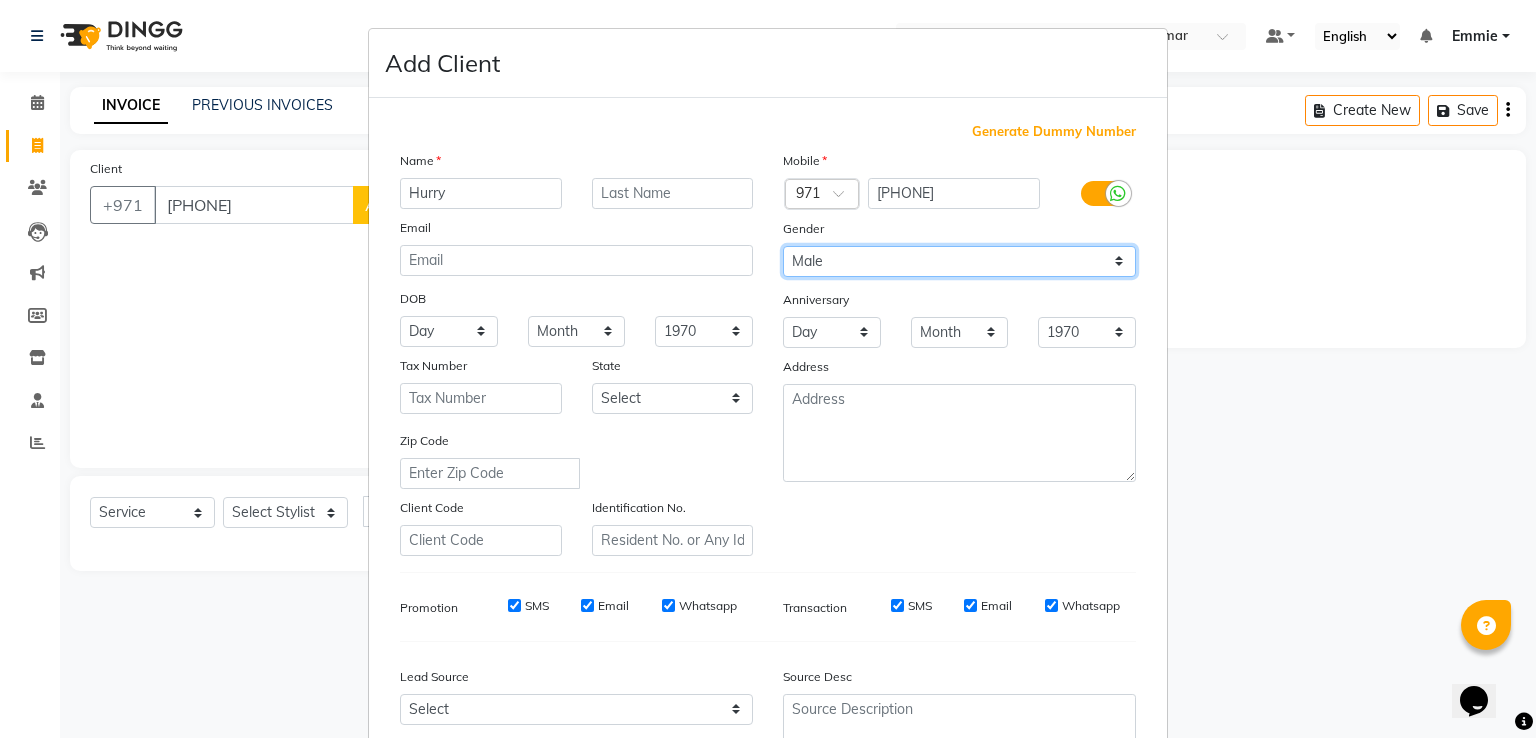 click on "Select Male Female Other Prefer Not To Say" at bounding box center (959, 261) 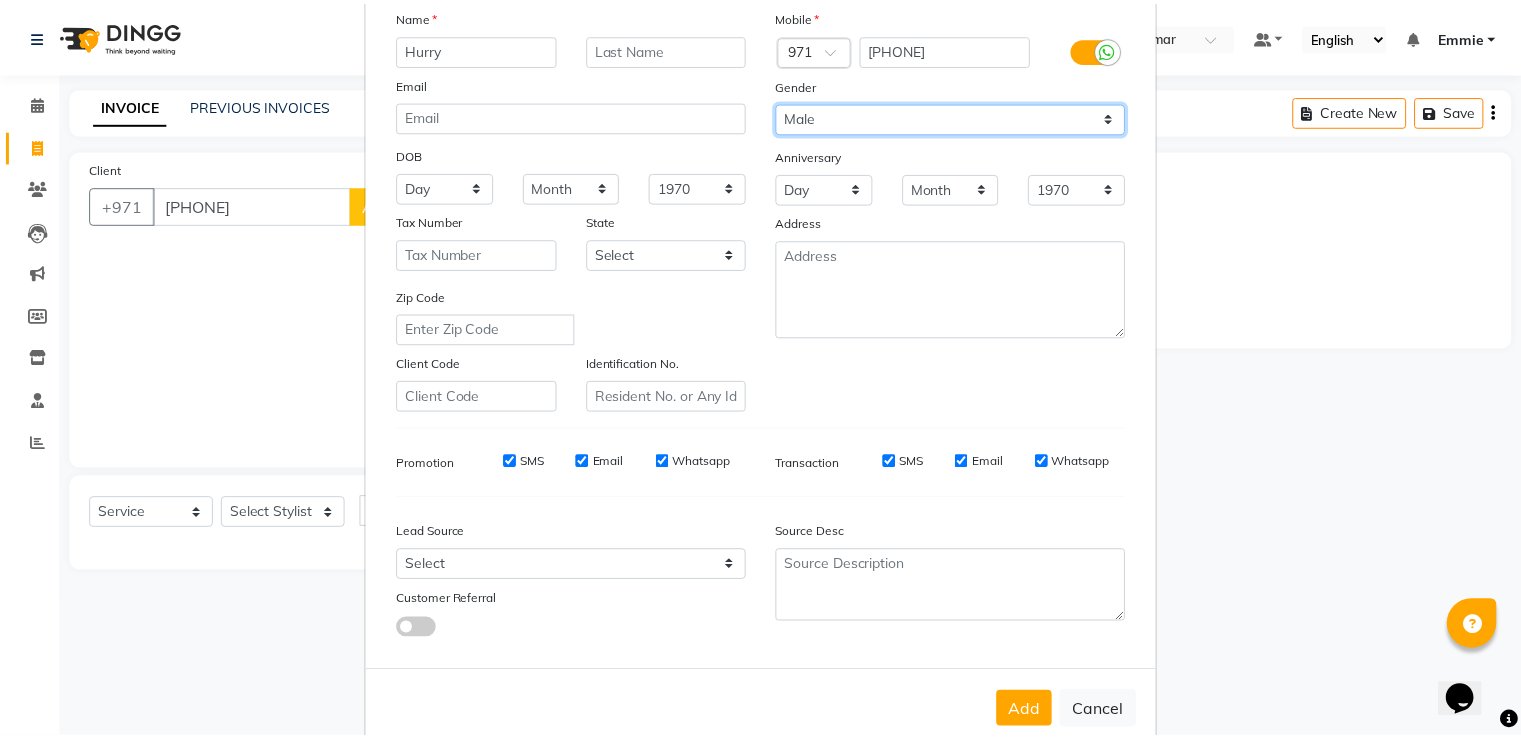 scroll, scrollTop: 195, scrollLeft: 0, axis: vertical 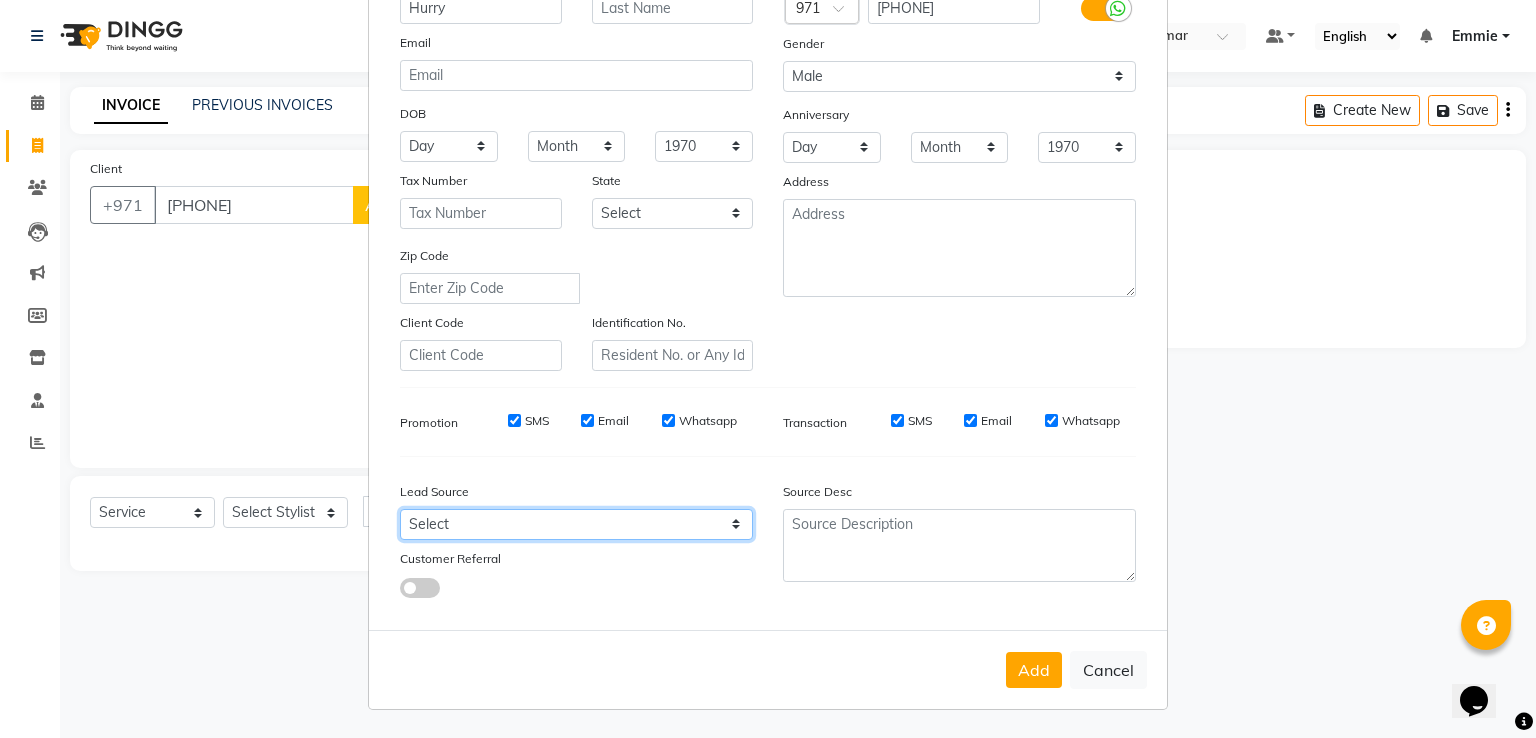 click on "Select Walk-in Referral Internet Friend Word of Mouth Advertisement Facebook JustDial Google Other" at bounding box center (576, 524) 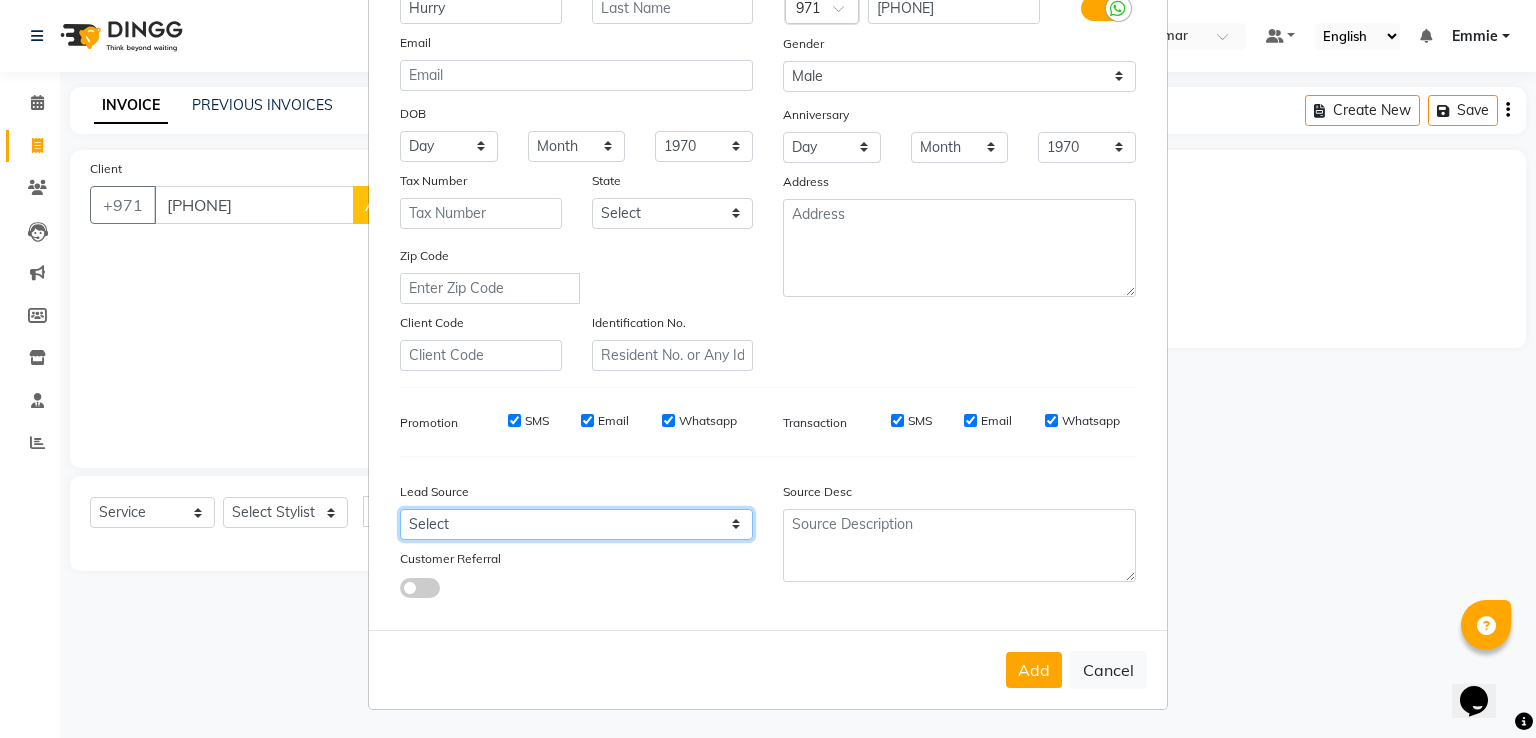 select on "55231" 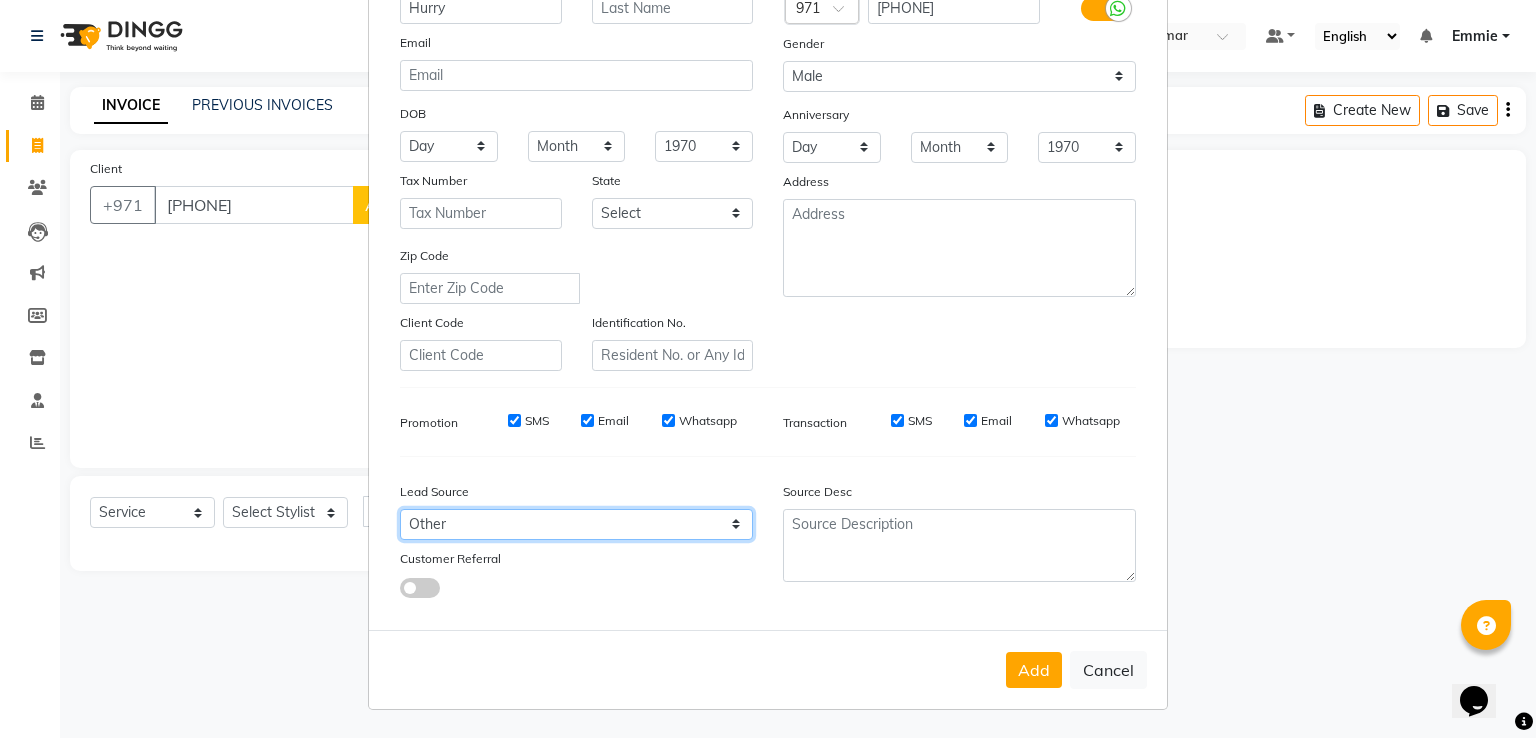 click on "Select Walk-in Referral Internet Friend Word of Mouth Advertisement Facebook JustDial Google Other" at bounding box center [576, 524] 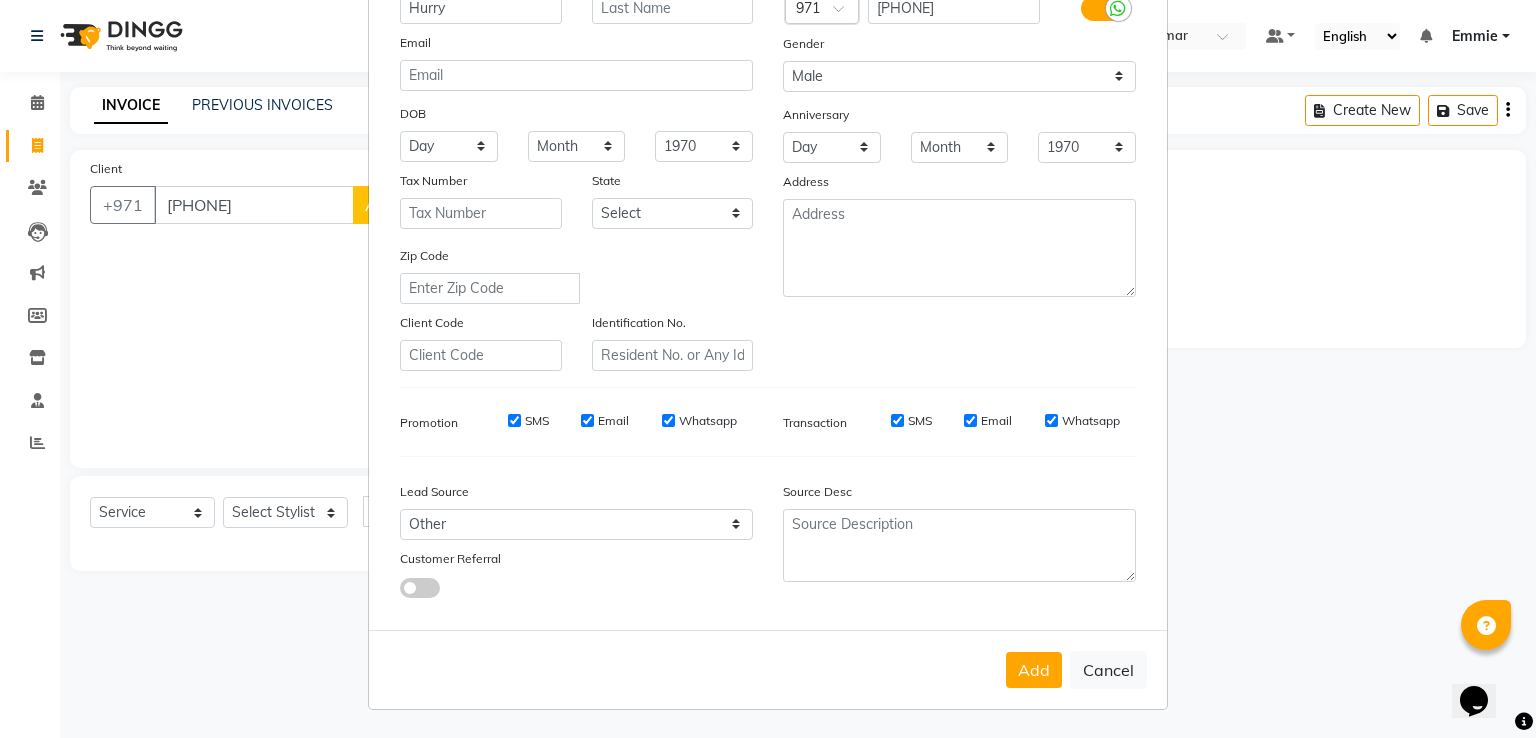 drag, startPoint x: 1021, startPoint y: 670, endPoint x: 990, endPoint y: 657, distance: 33.61547 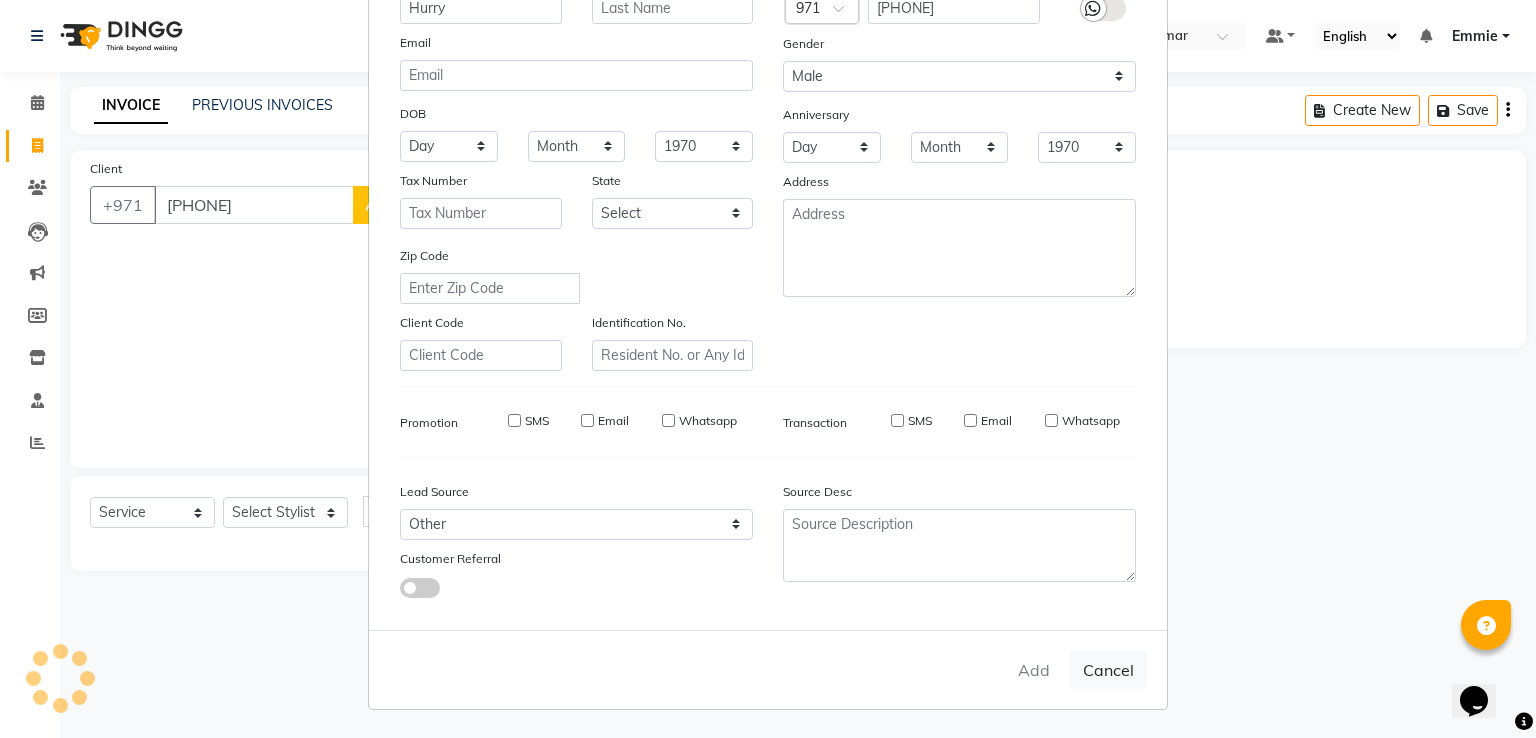type 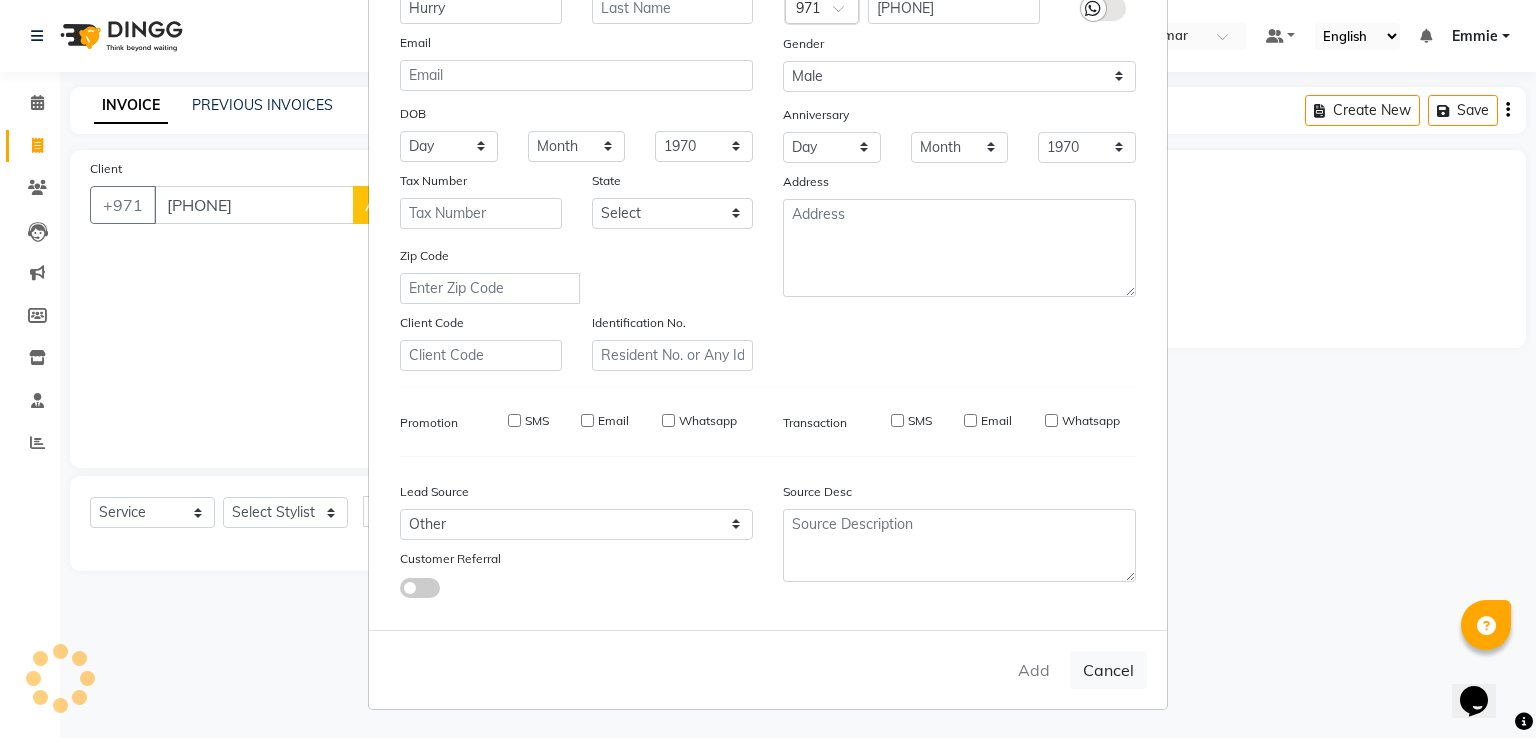 select 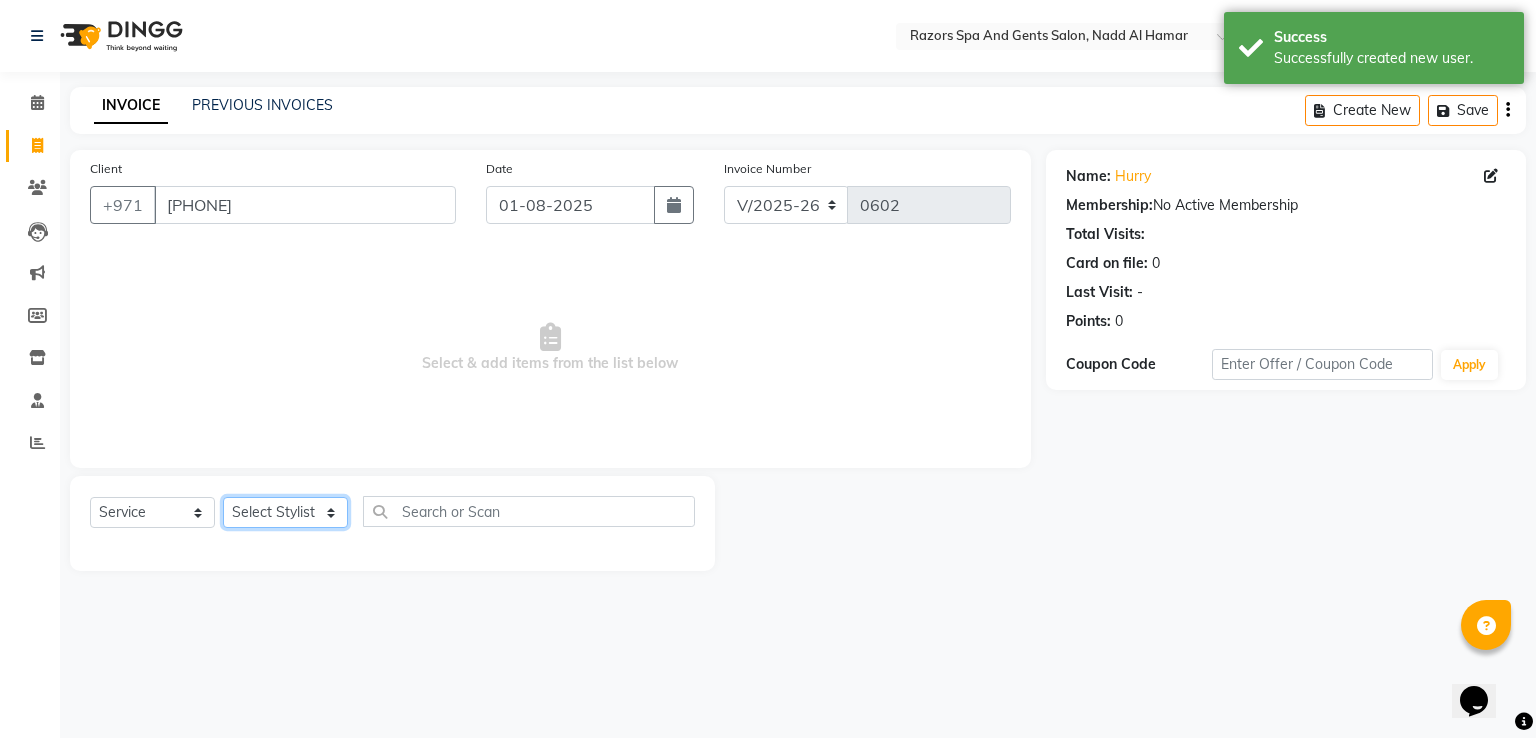 click on "Select Stylist [NAME] [NAME] [NAME] [NAME] [NAME] [NAME] [NAME] [NAME] [NAME]" 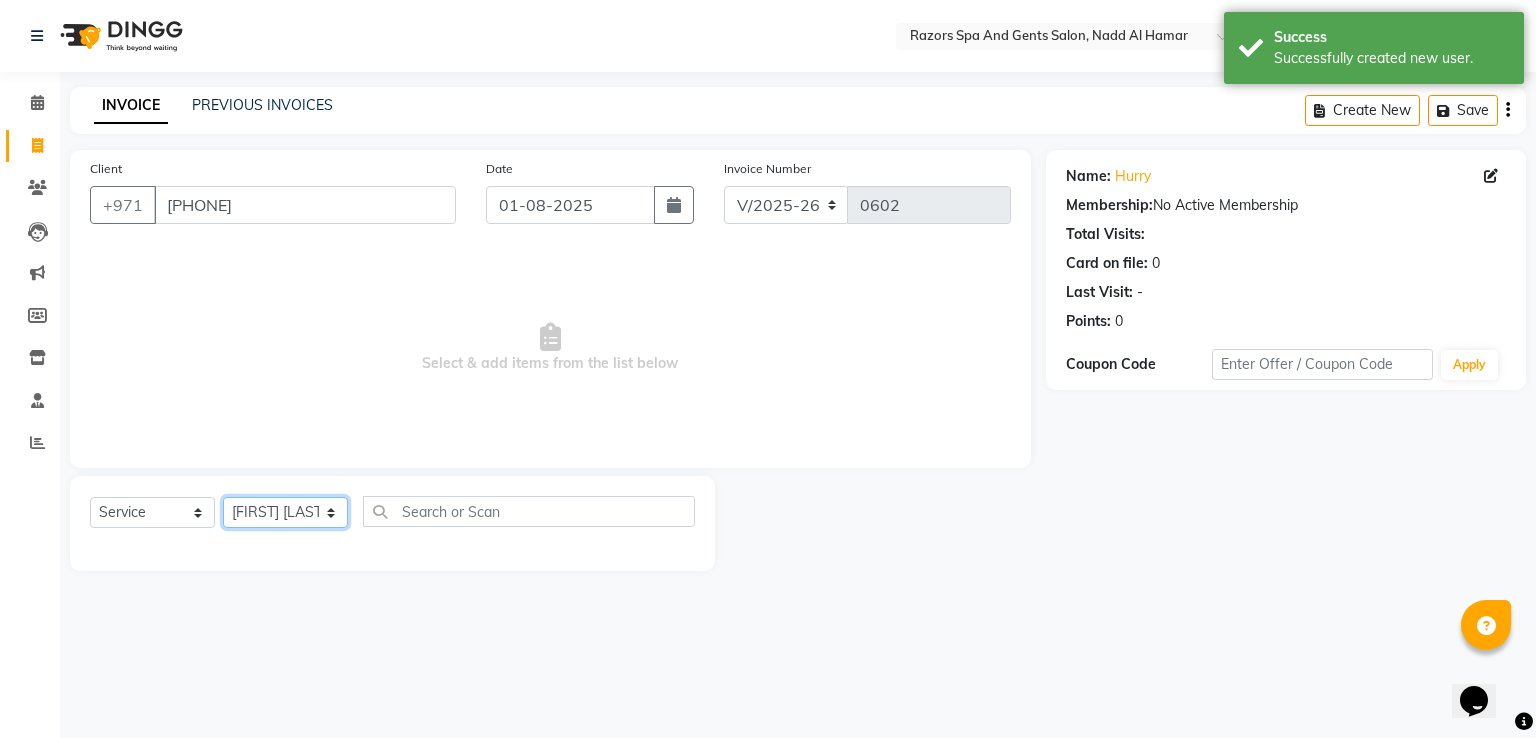 click on "Select Stylist [NAME] [NAME] [NAME] [NAME] [NAME] [NAME] [NAME] [NAME] [NAME]" 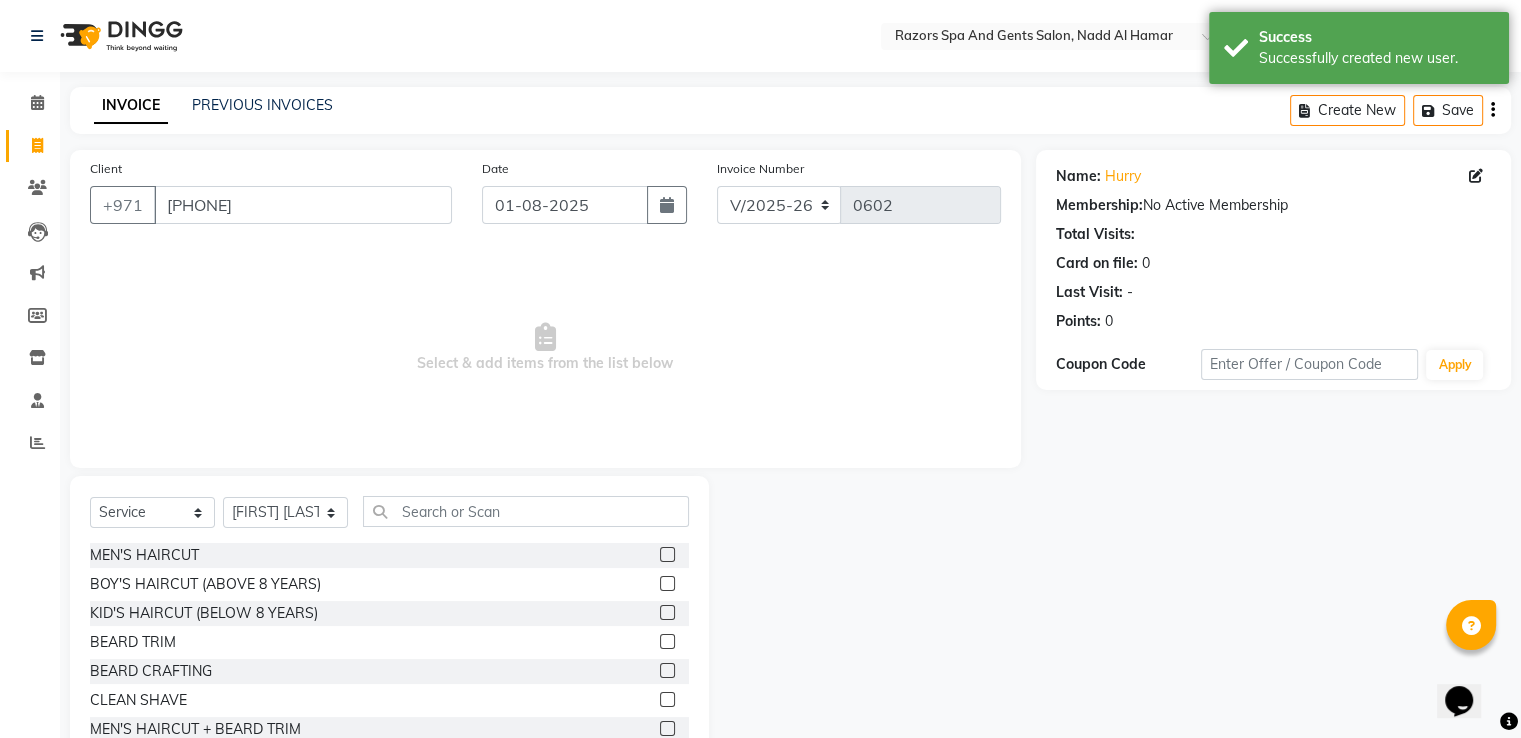 click 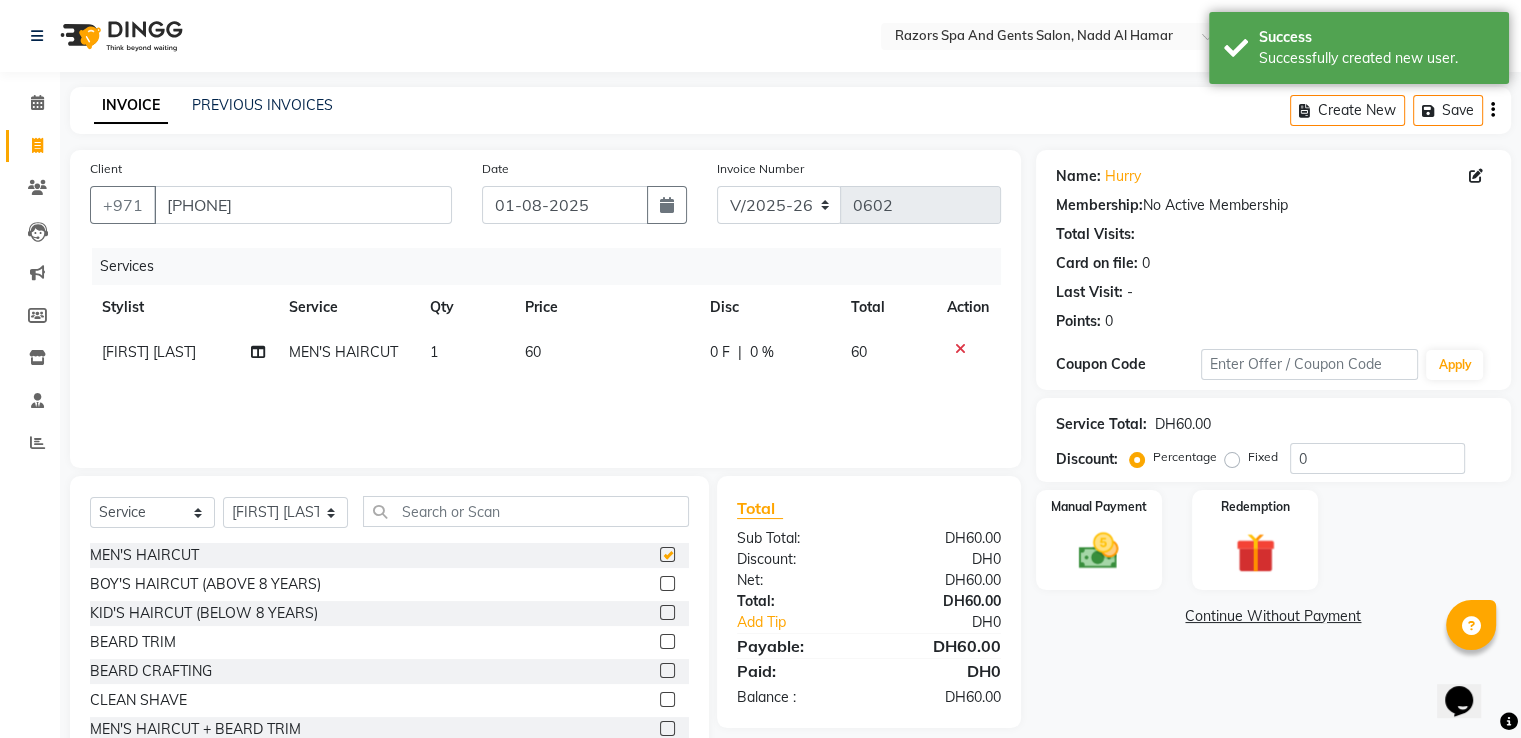 checkbox on "false" 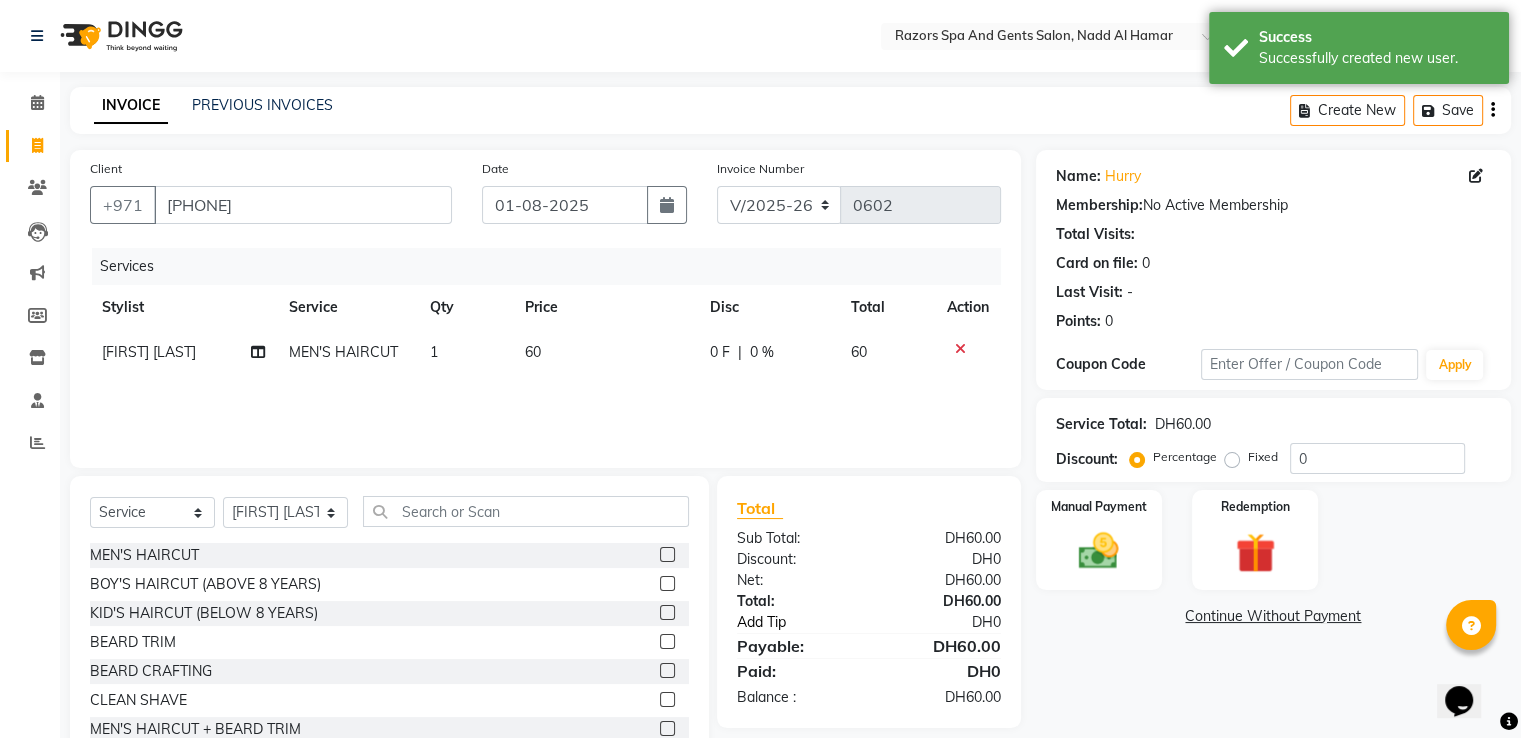 click on "Add Tip" 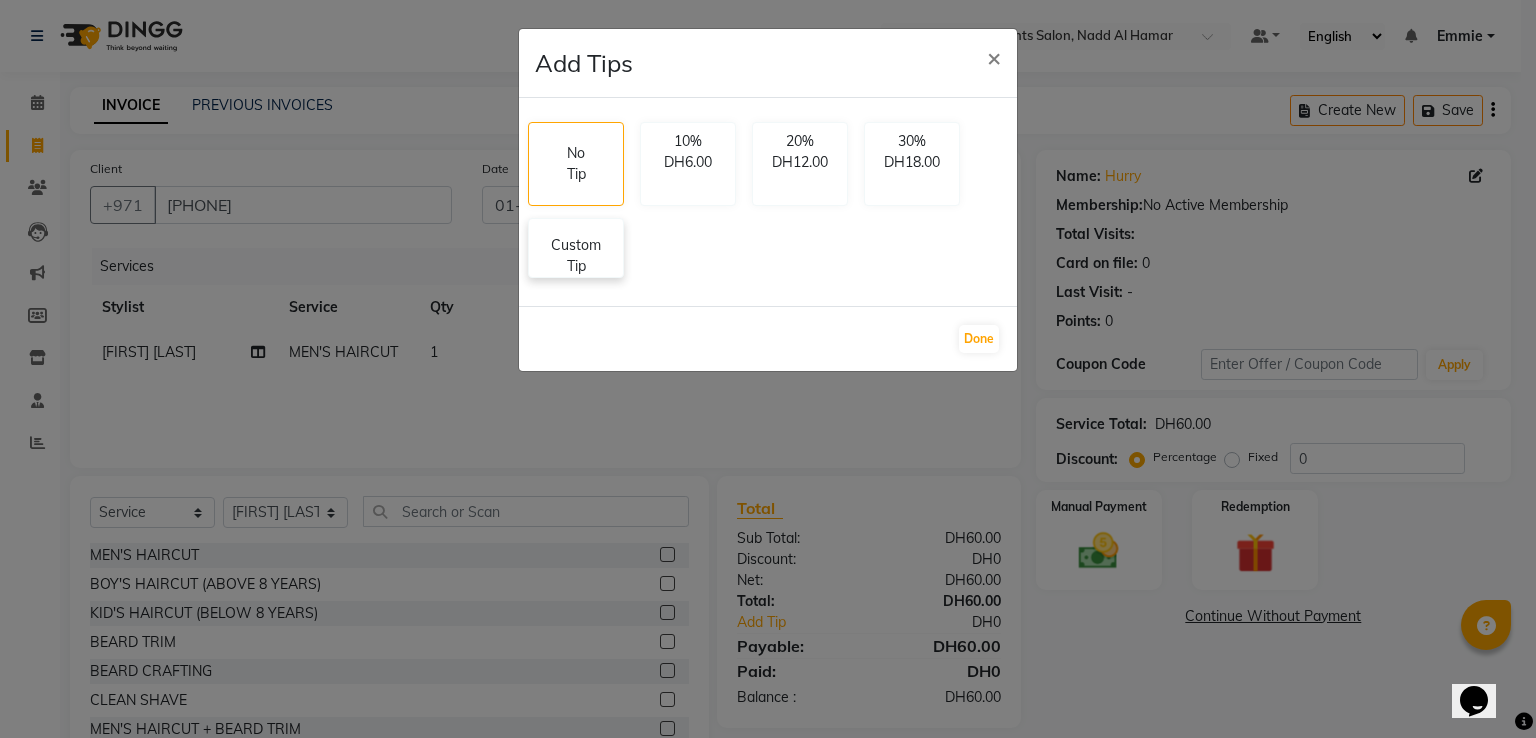 click on "Custom Tip" 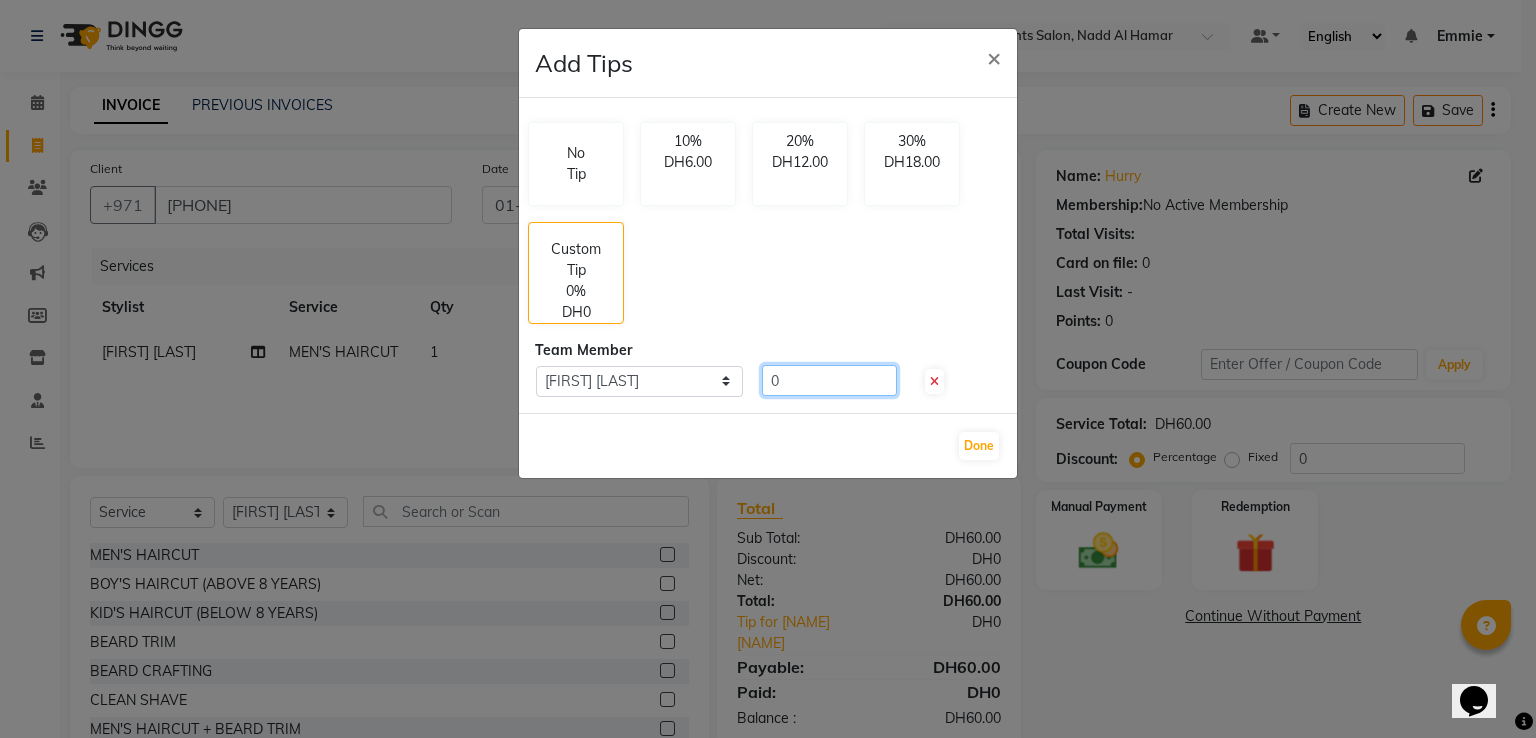 click on "0" 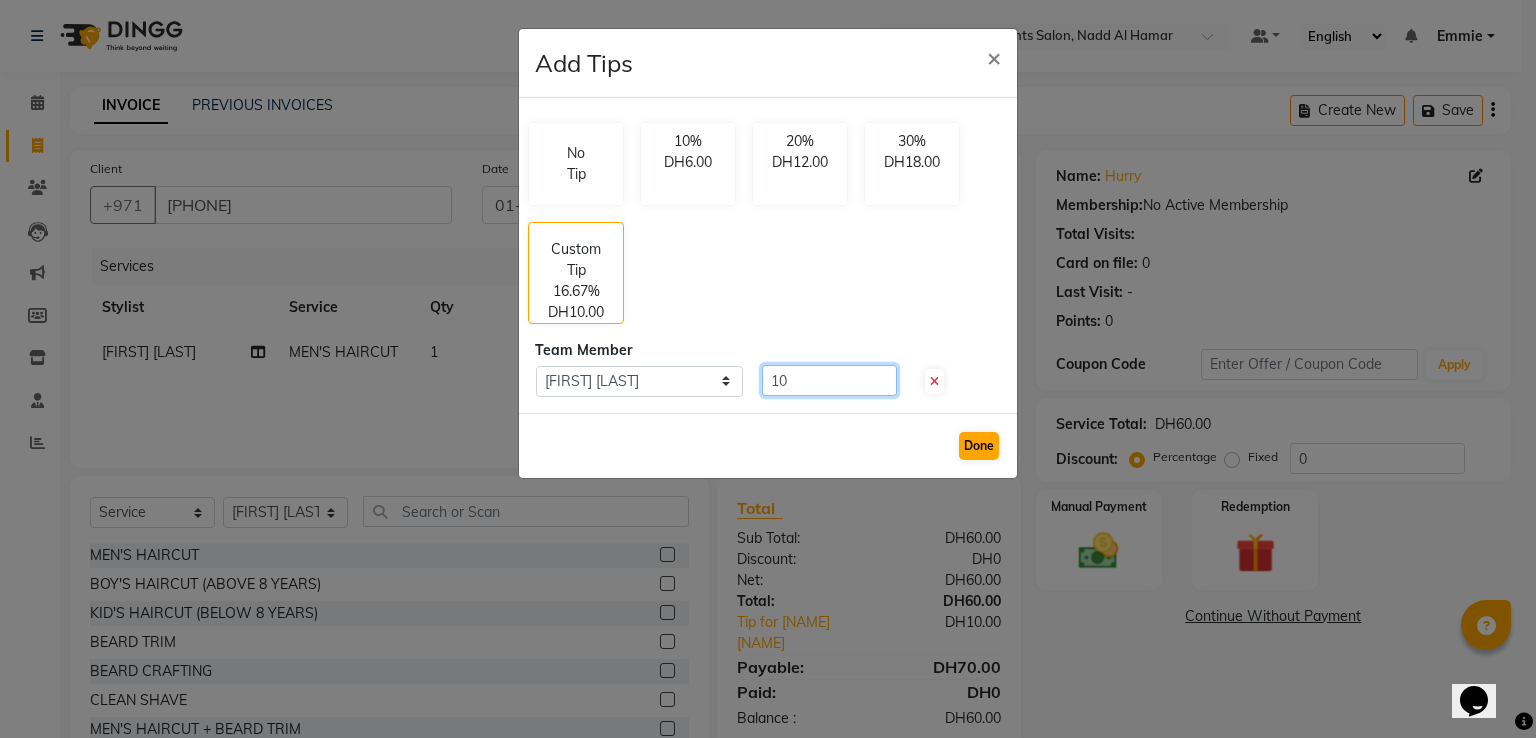 type on "10" 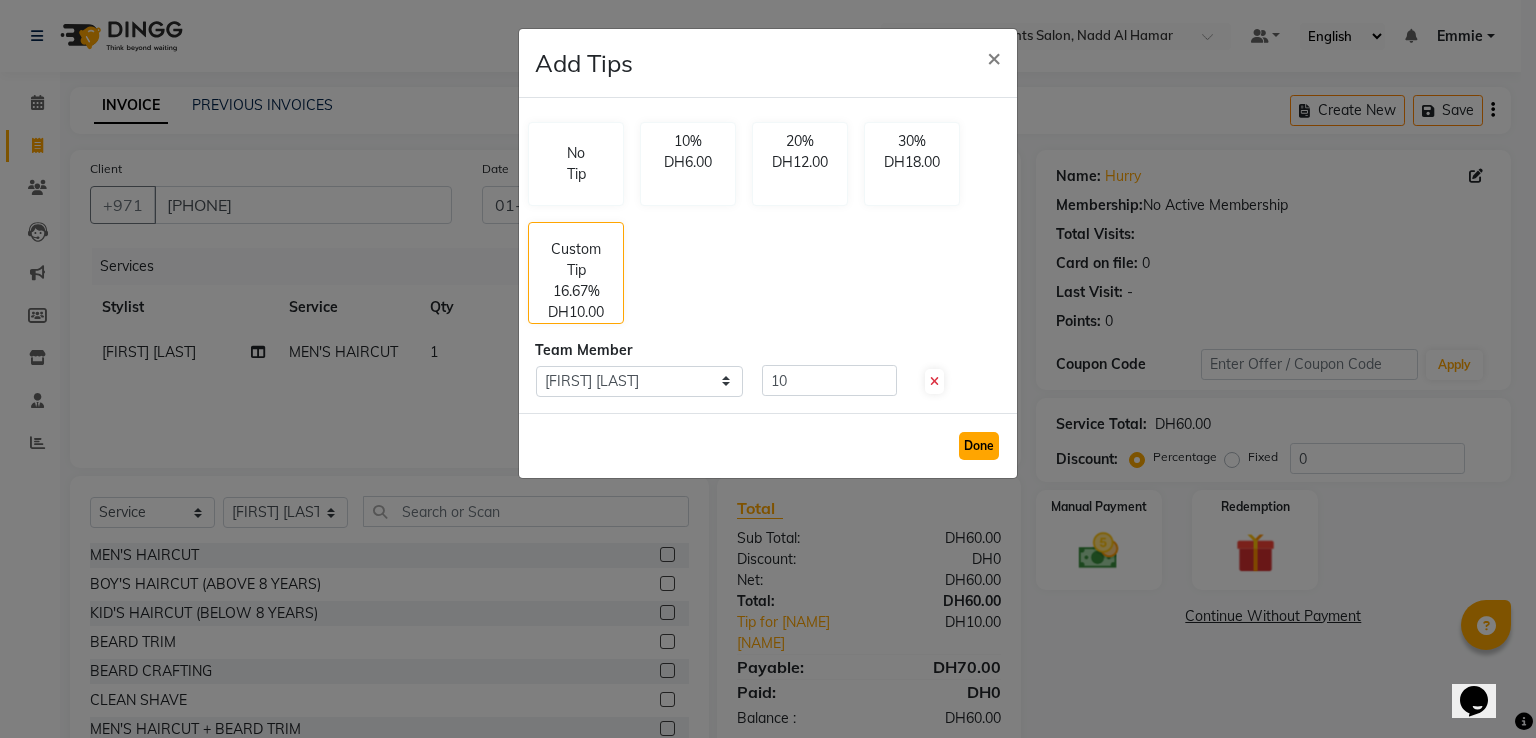 click on "Done" 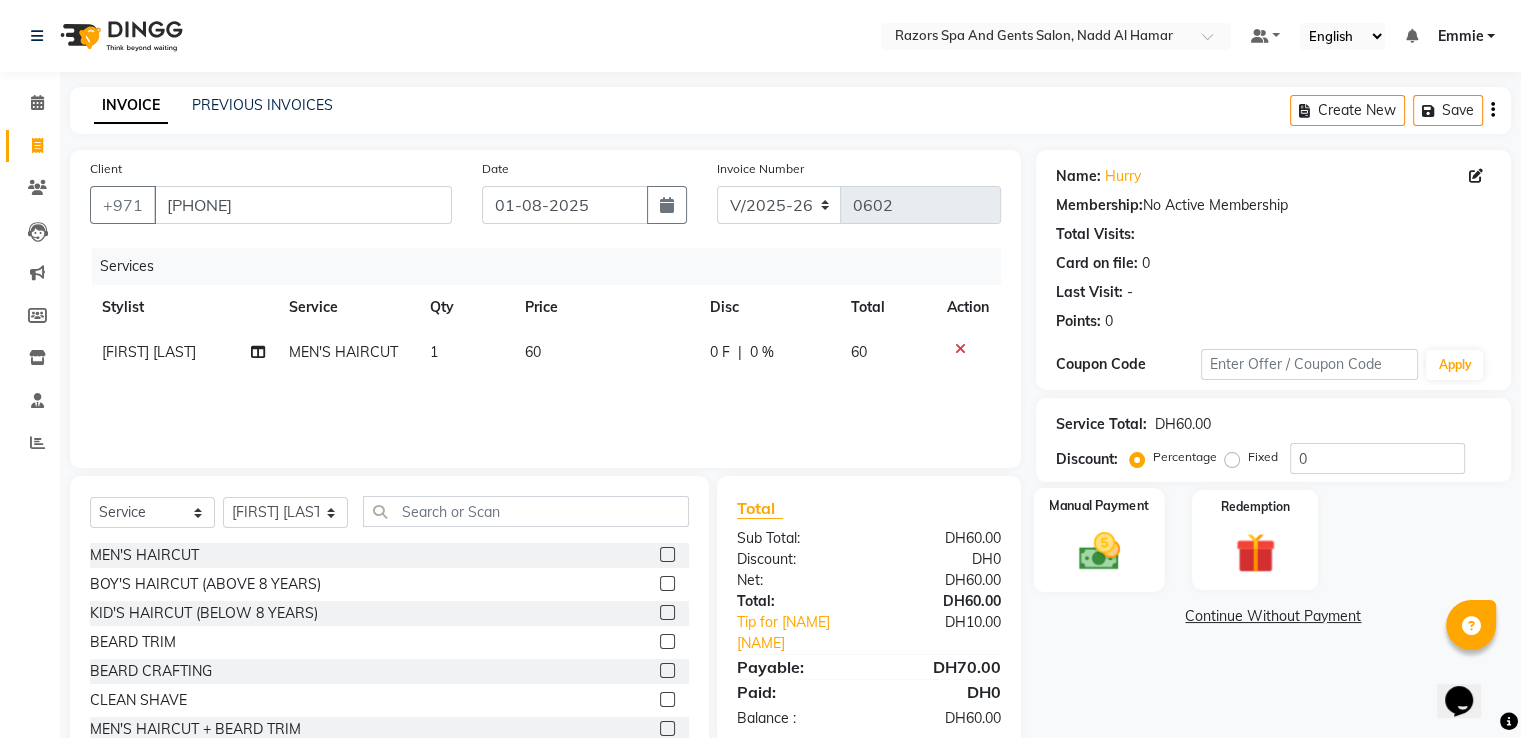 click 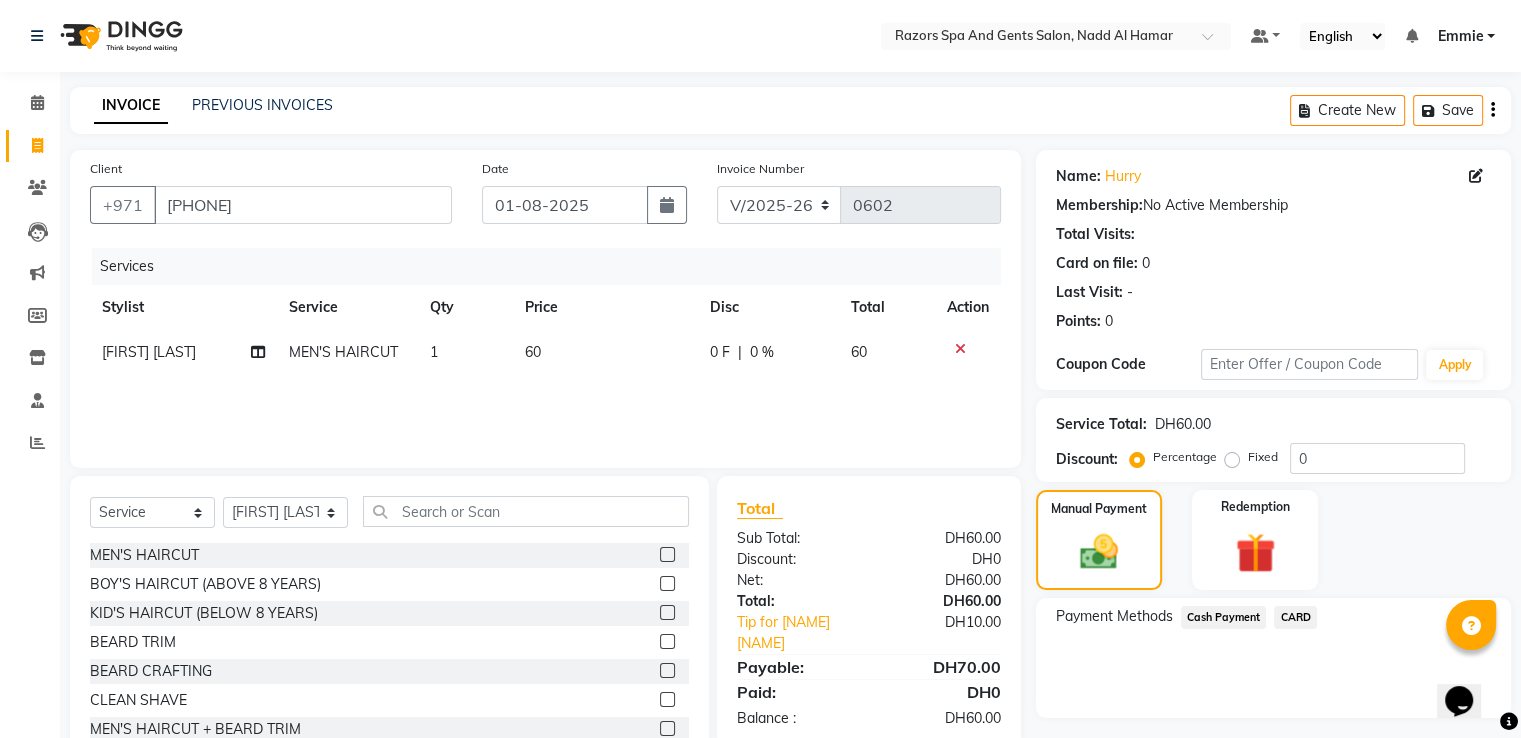 click on "CARD" 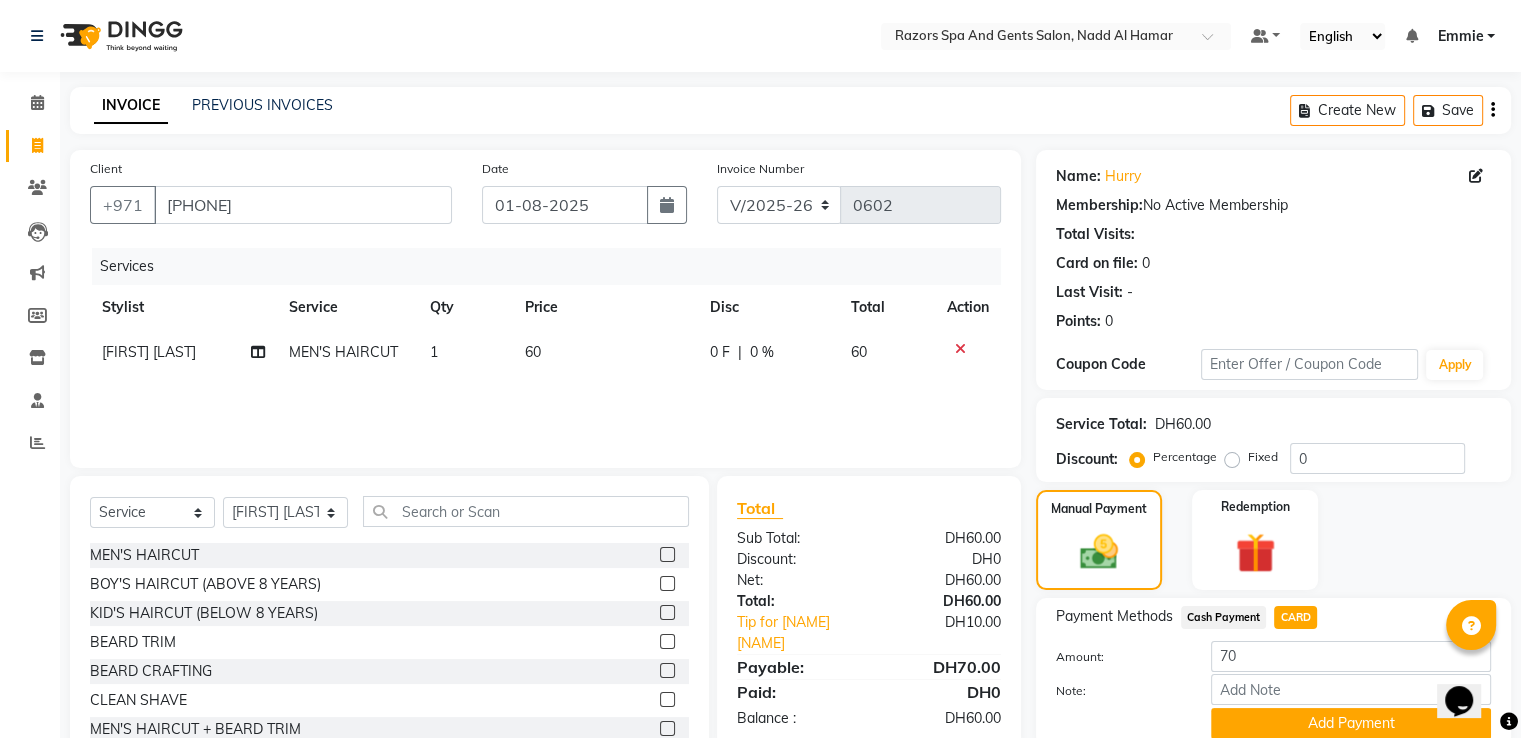 scroll, scrollTop: 81, scrollLeft: 0, axis: vertical 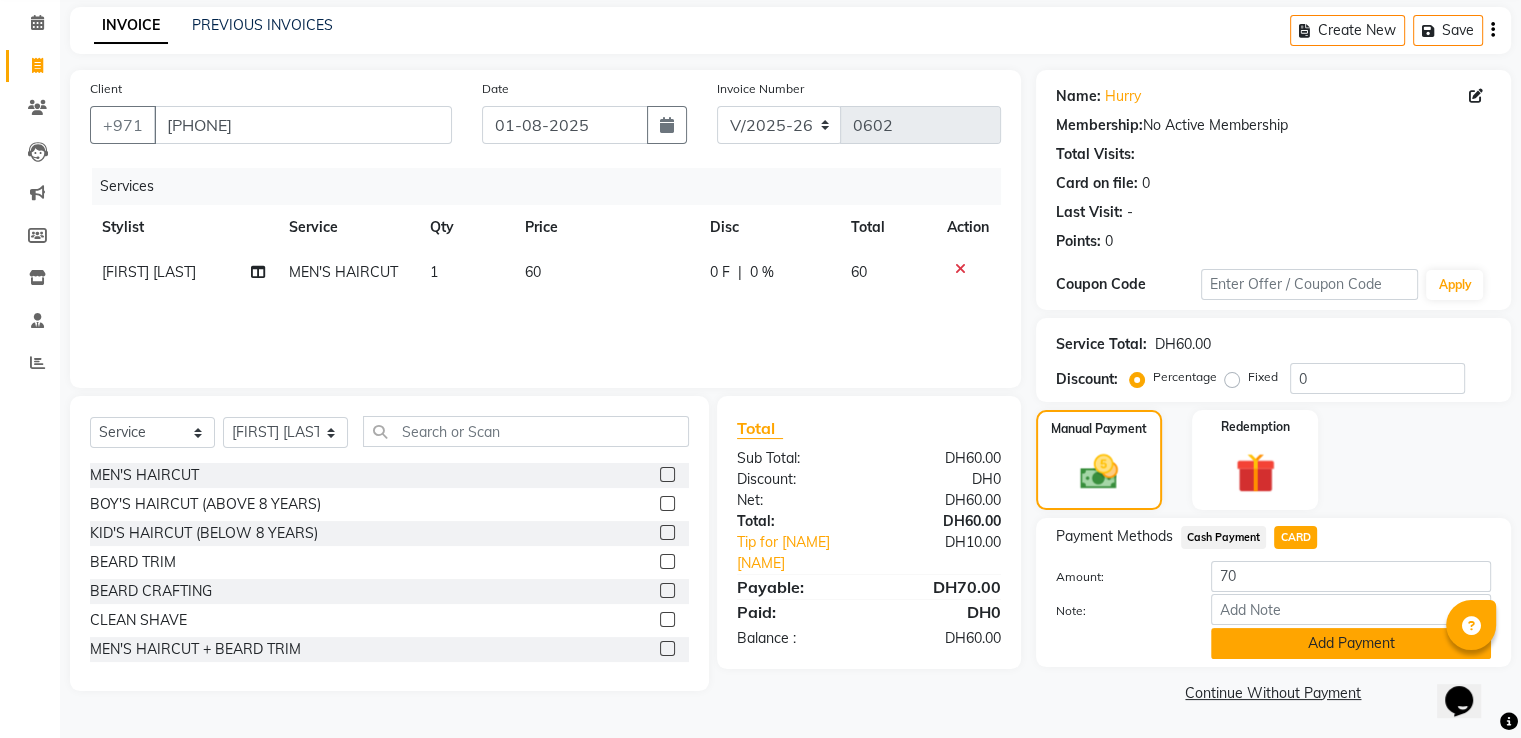 click on "Add Payment" 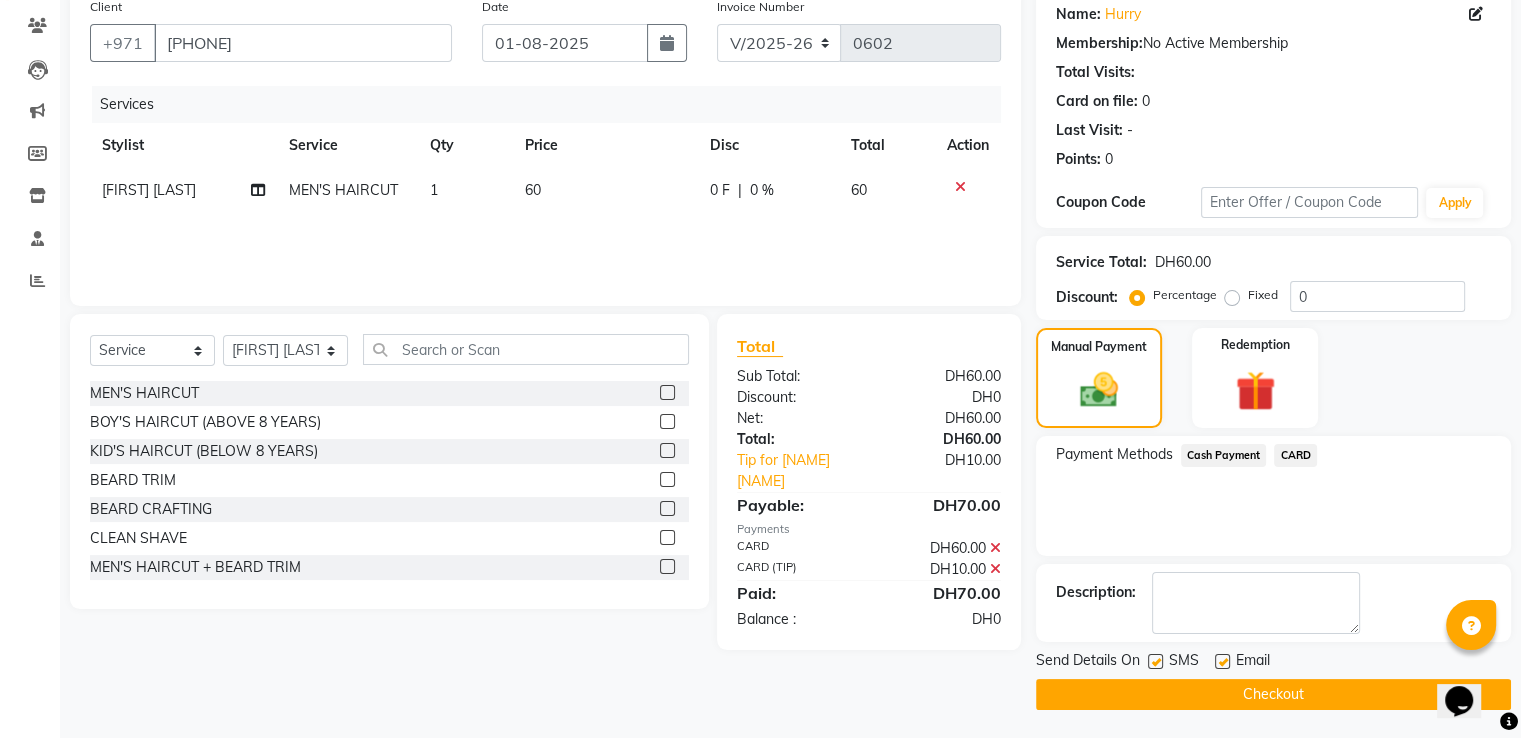 scroll, scrollTop: 163, scrollLeft: 0, axis: vertical 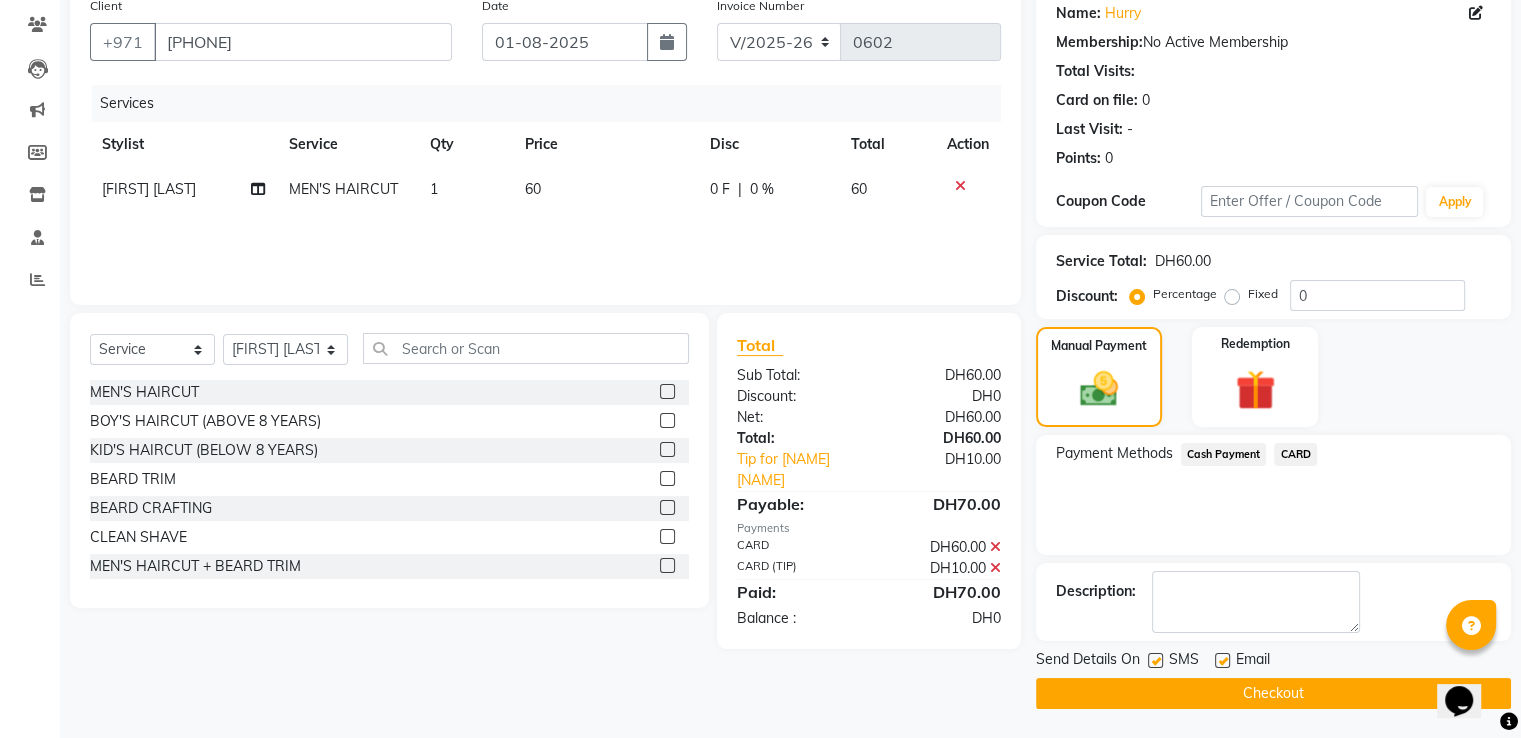 click on "Checkout" 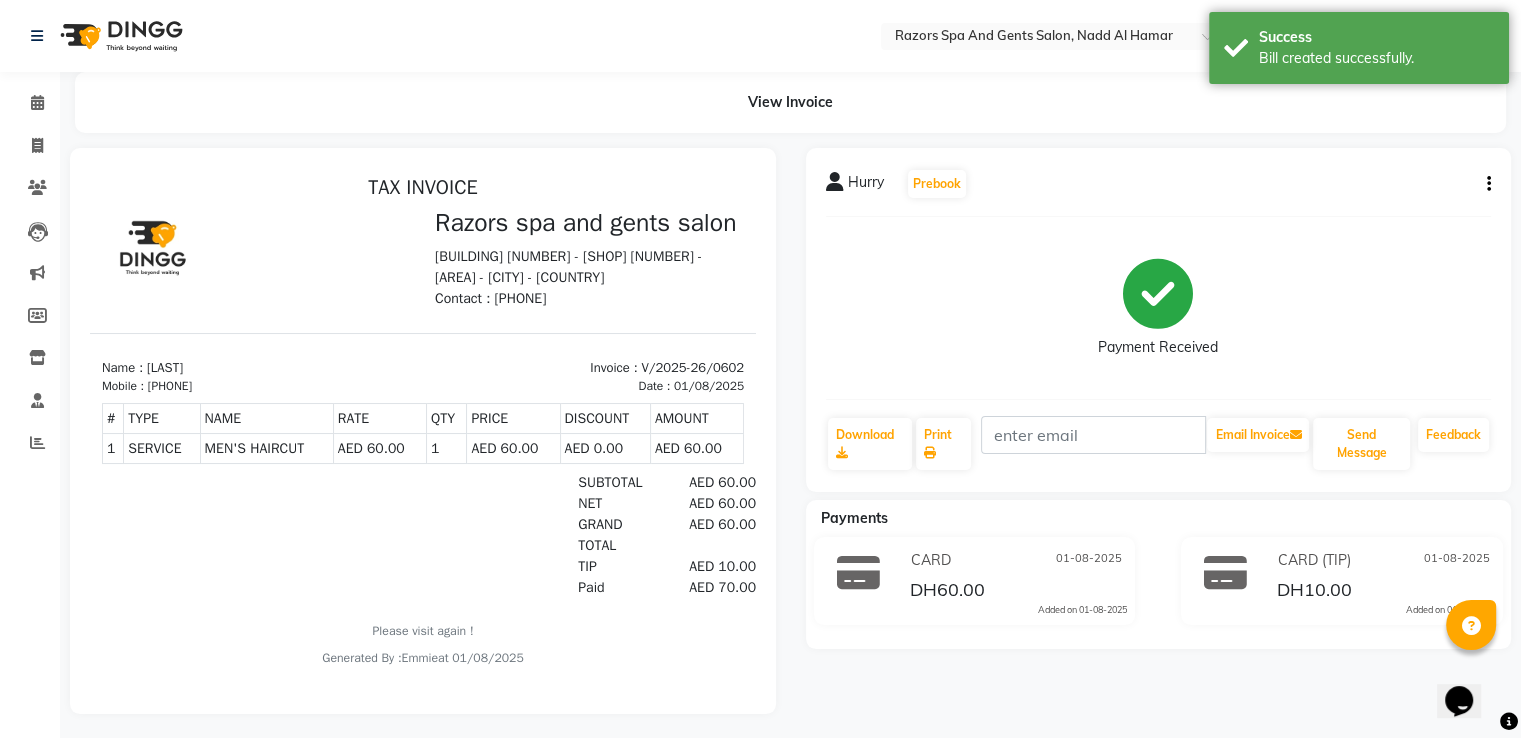 scroll, scrollTop: 0, scrollLeft: 0, axis: both 